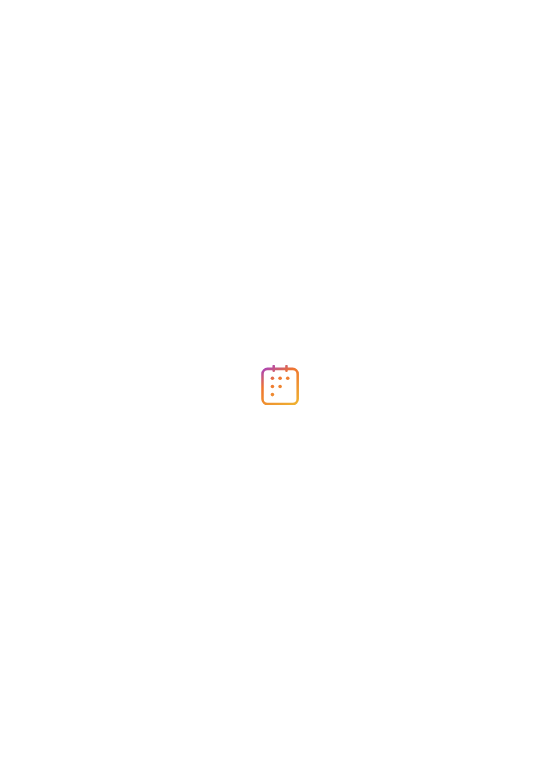 scroll, scrollTop: 0, scrollLeft: 0, axis: both 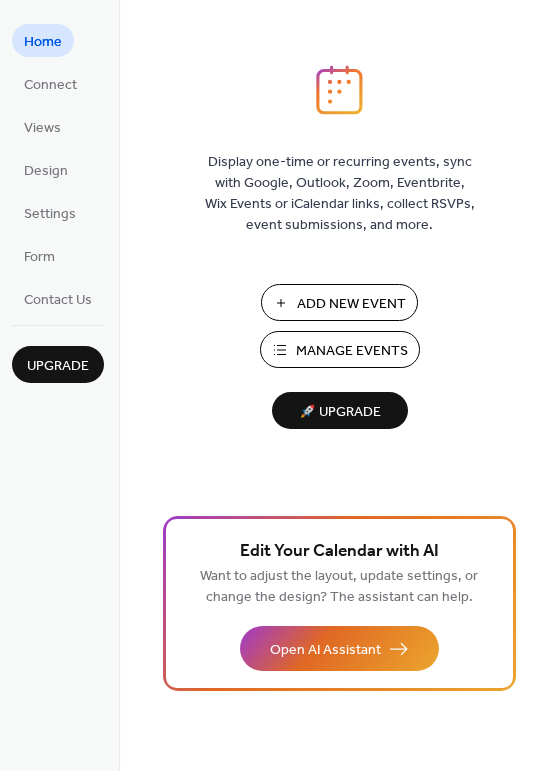 click on "Manage Events" at bounding box center (352, 351) 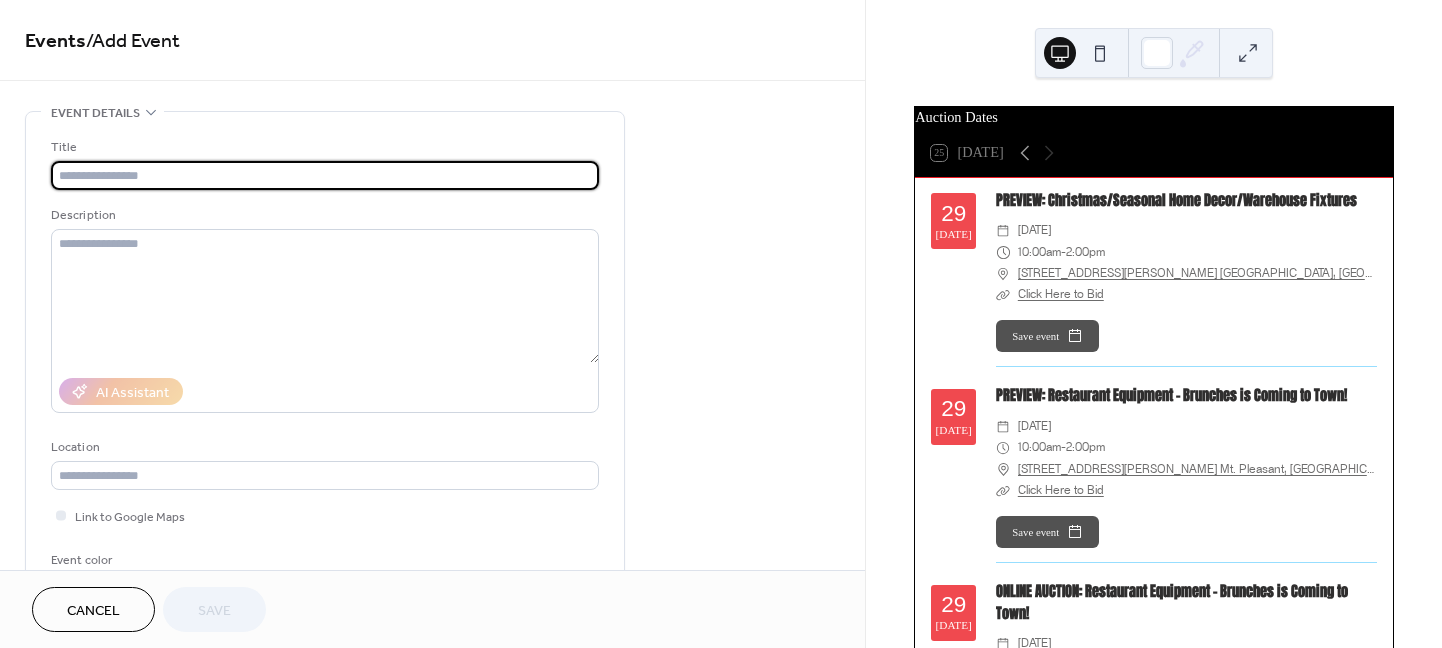 scroll, scrollTop: 0, scrollLeft: 0, axis: both 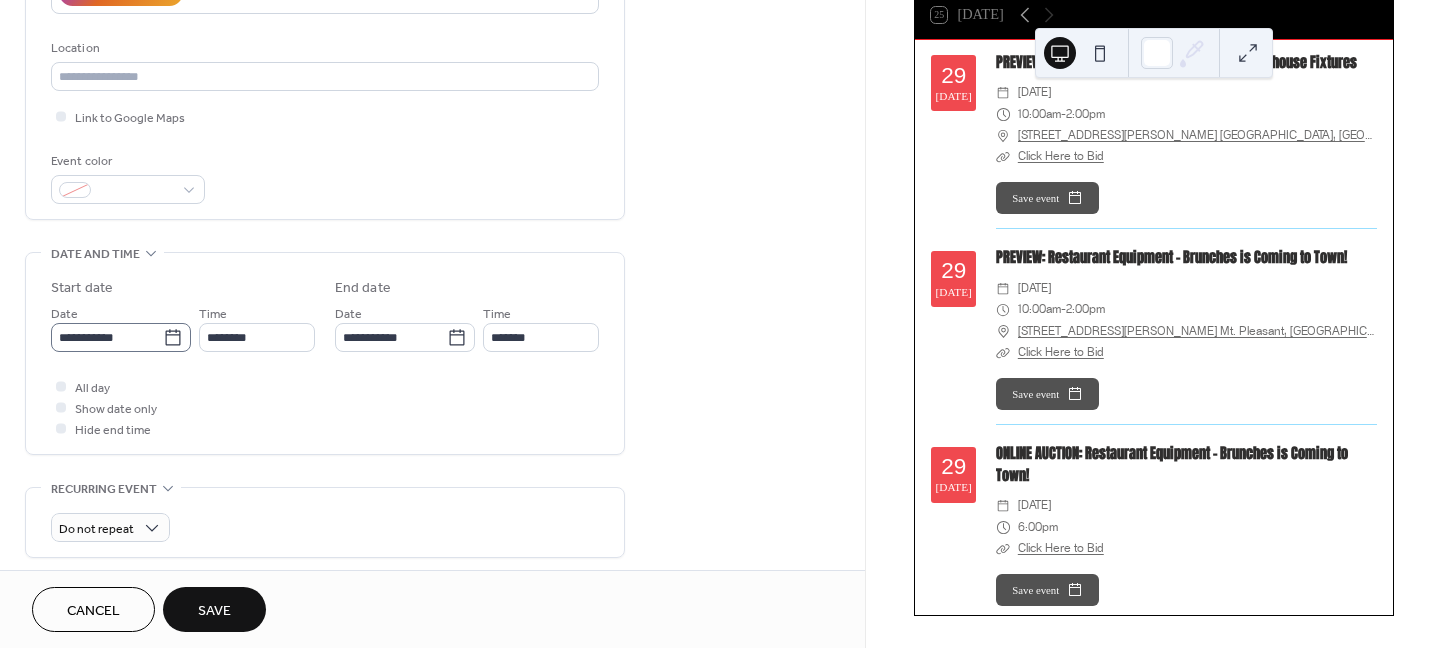 type on "**********" 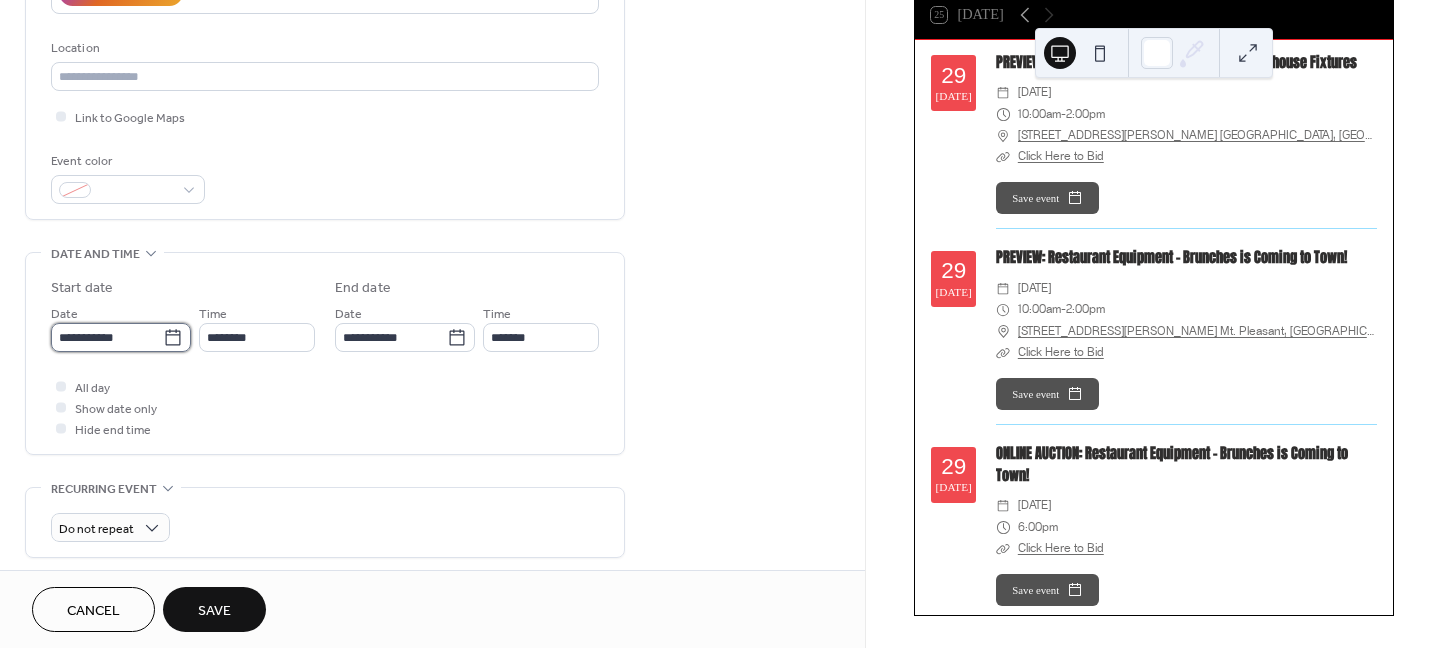 click on "**********" at bounding box center (107, 337) 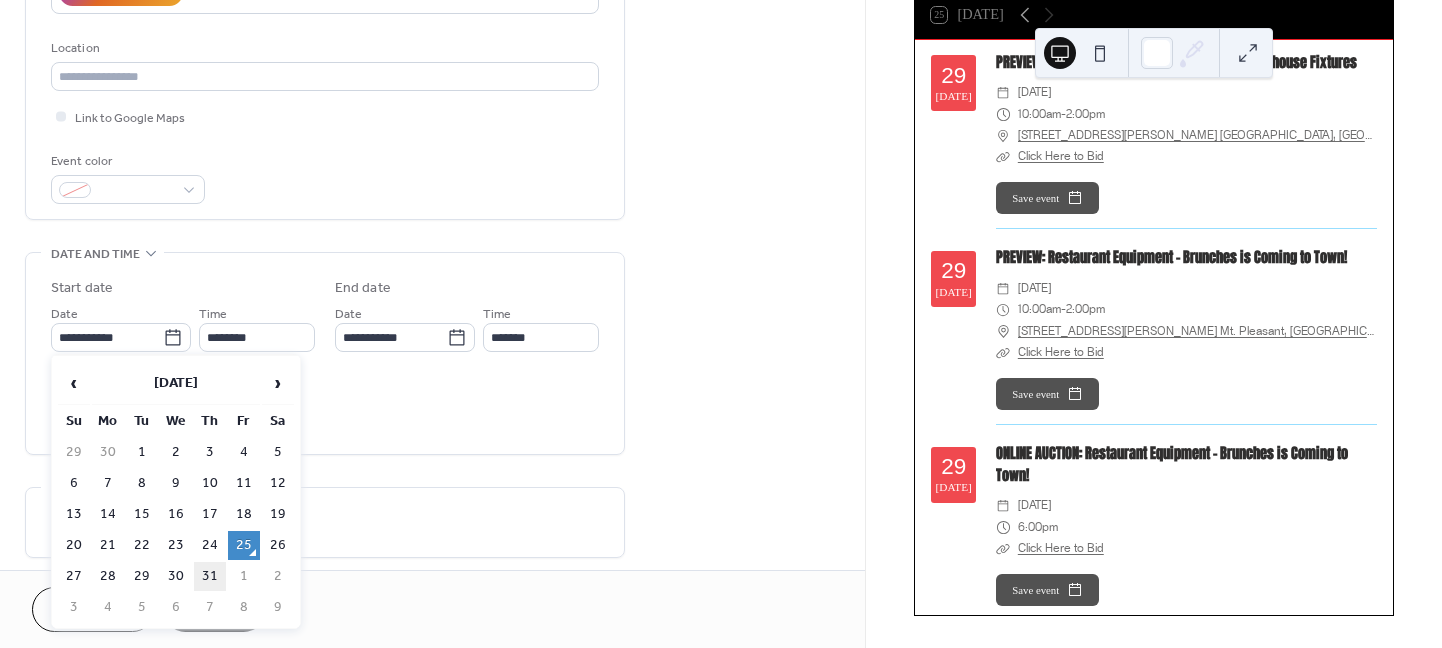 click on "31" at bounding box center (210, 576) 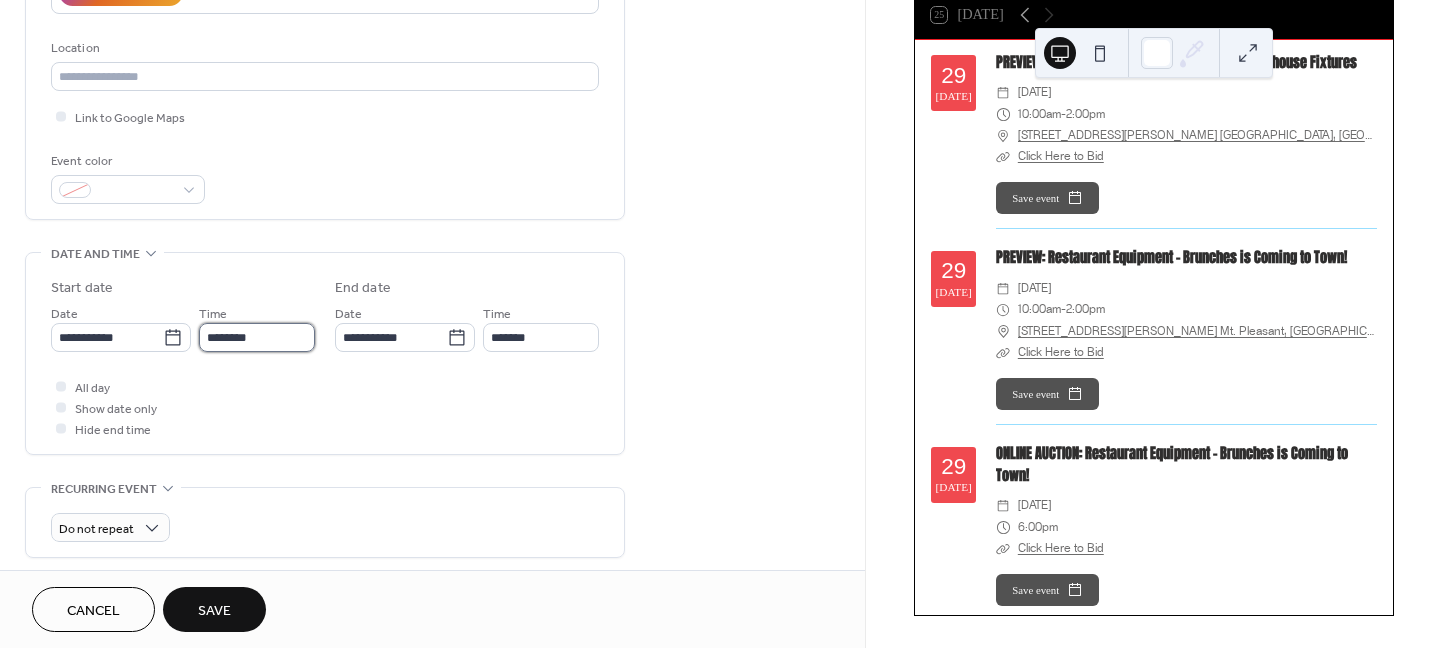 click on "********" at bounding box center [257, 337] 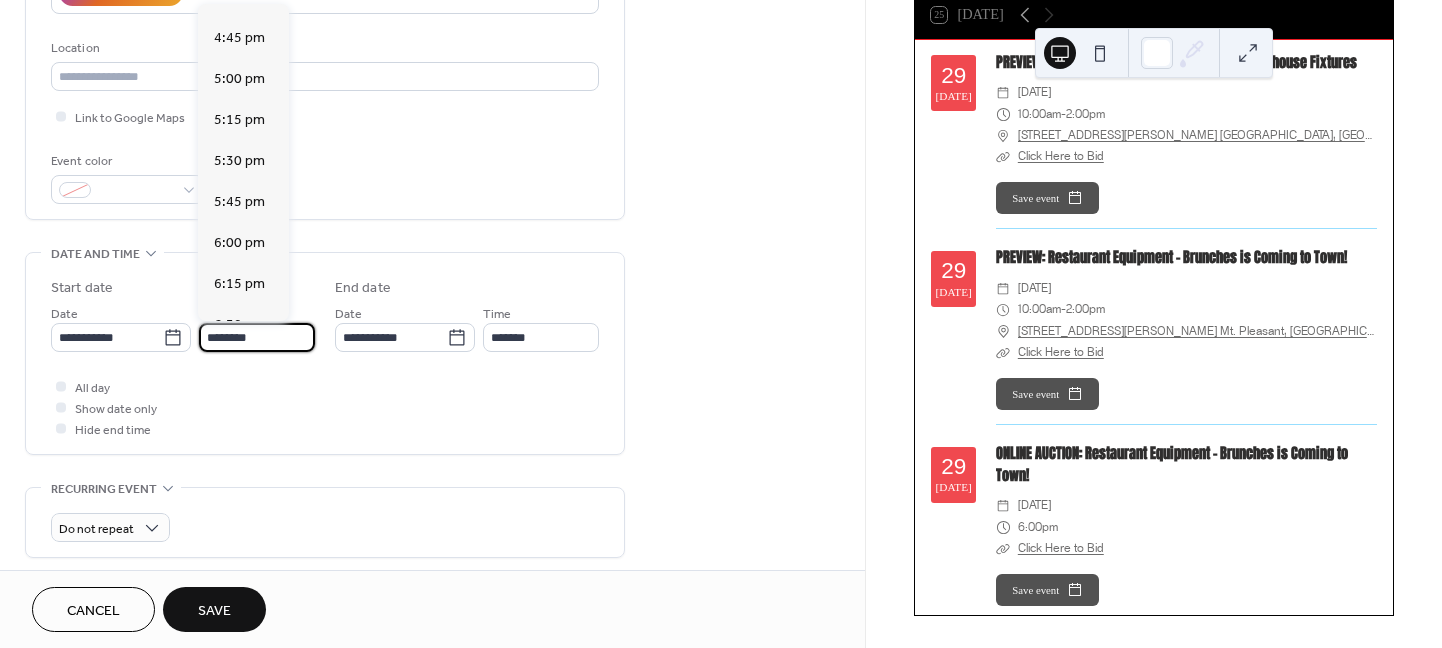 scroll, scrollTop: 2775, scrollLeft: 0, axis: vertical 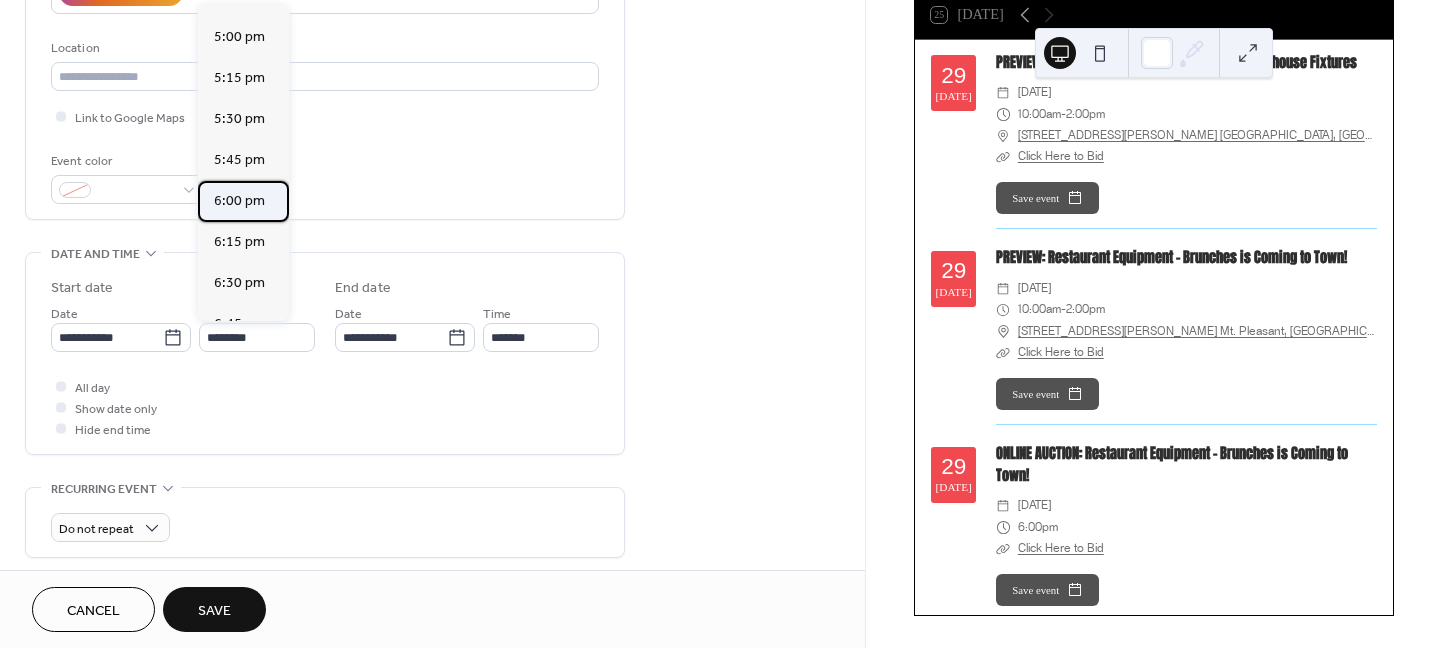 click on "6:00 pm" at bounding box center [239, 201] 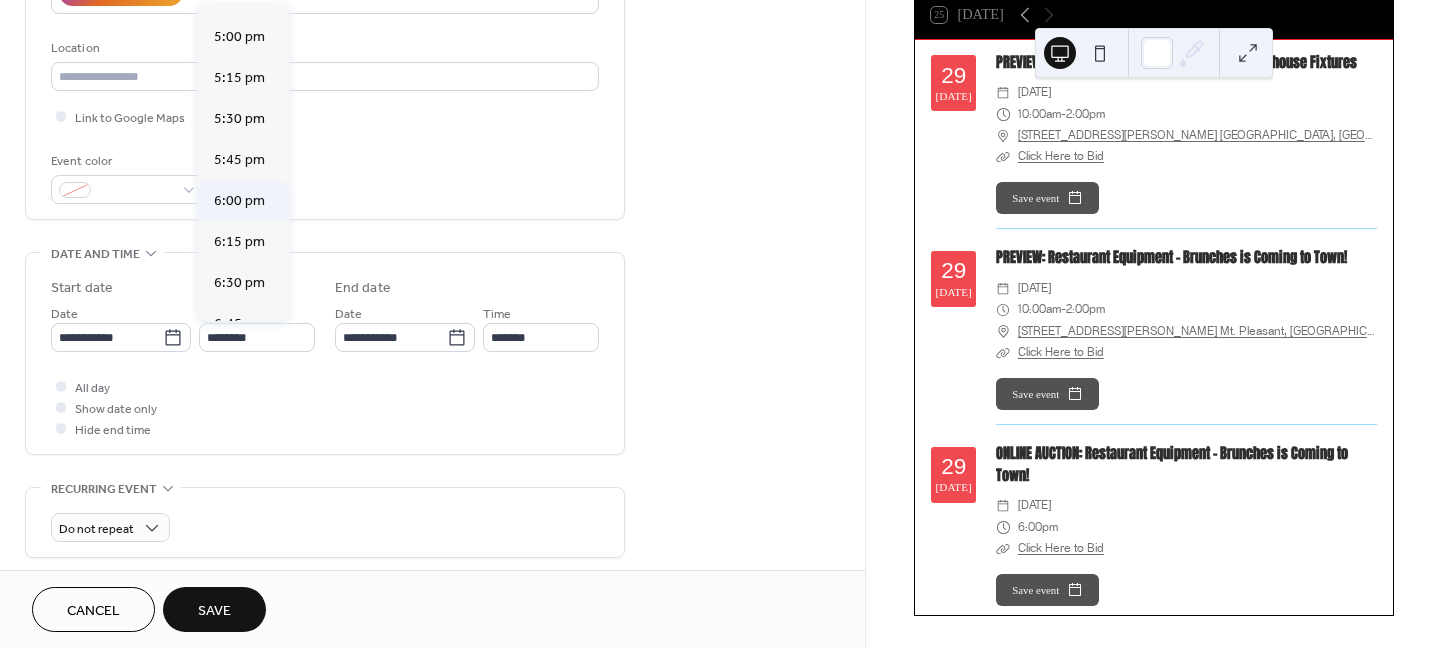 type on "*******" 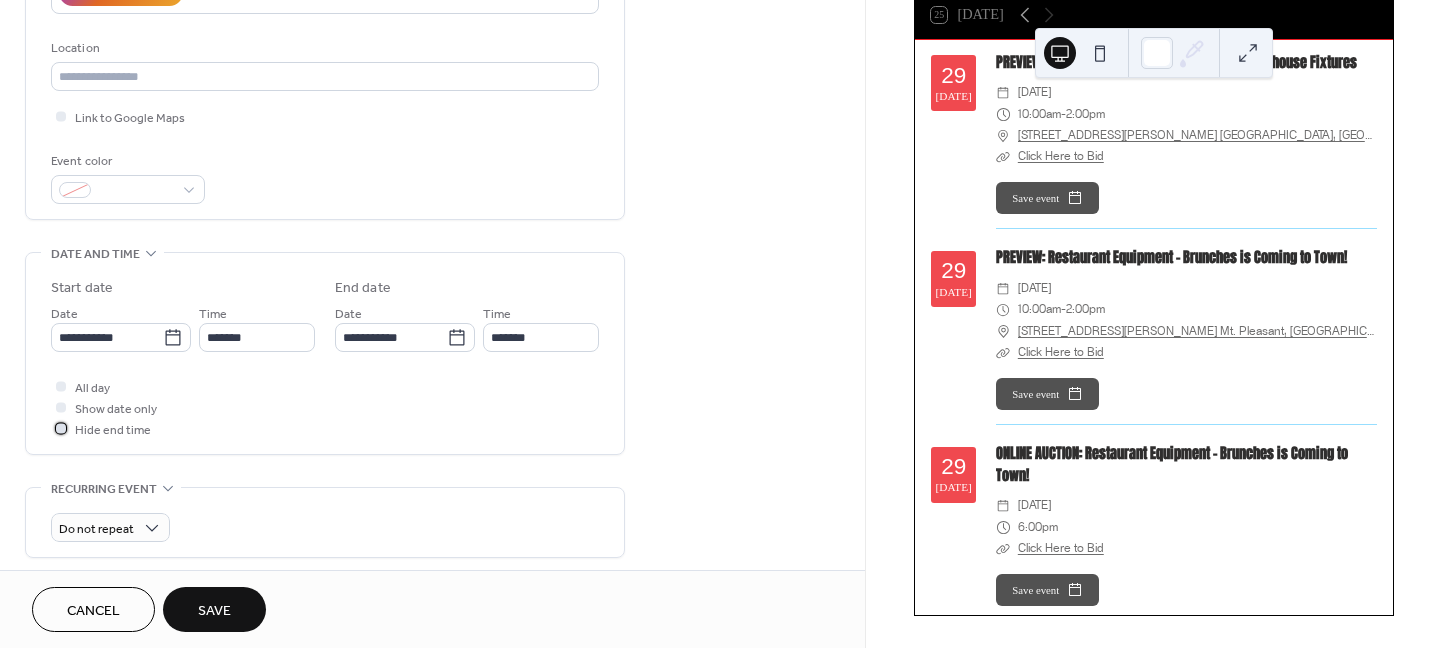 click at bounding box center [61, 428] 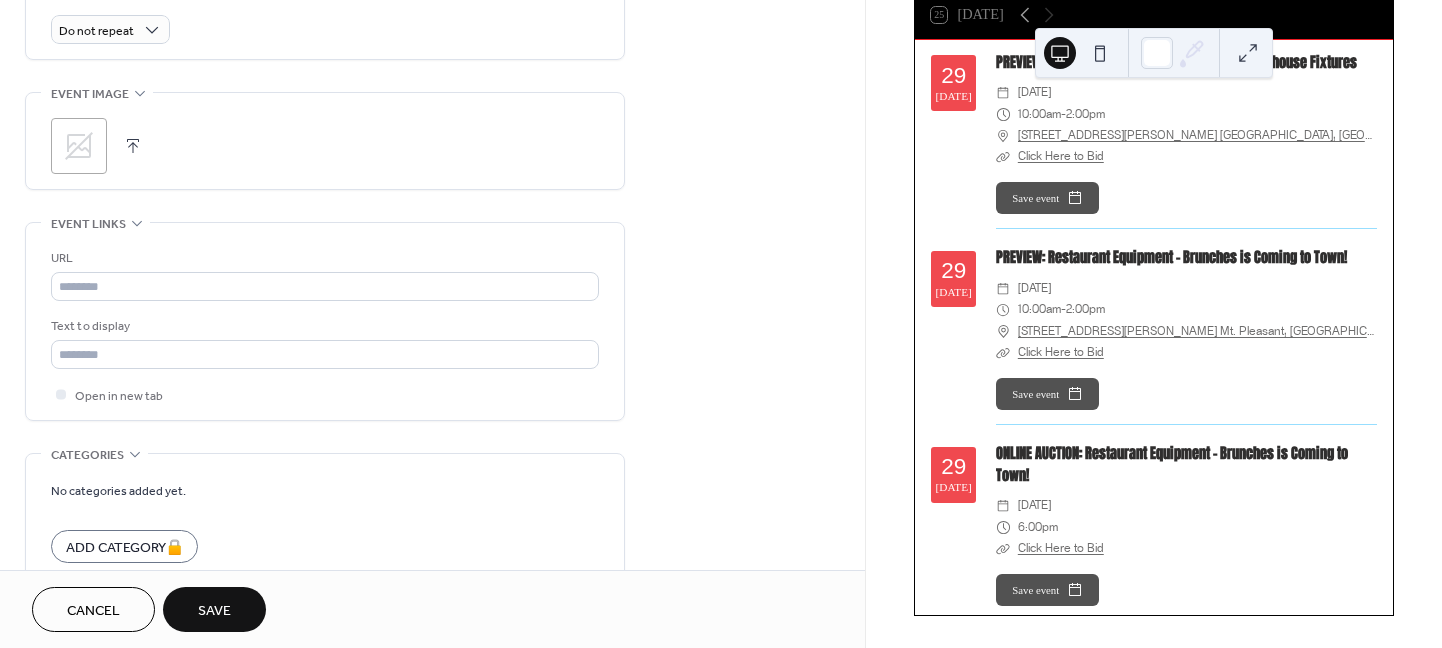 scroll, scrollTop: 899, scrollLeft: 0, axis: vertical 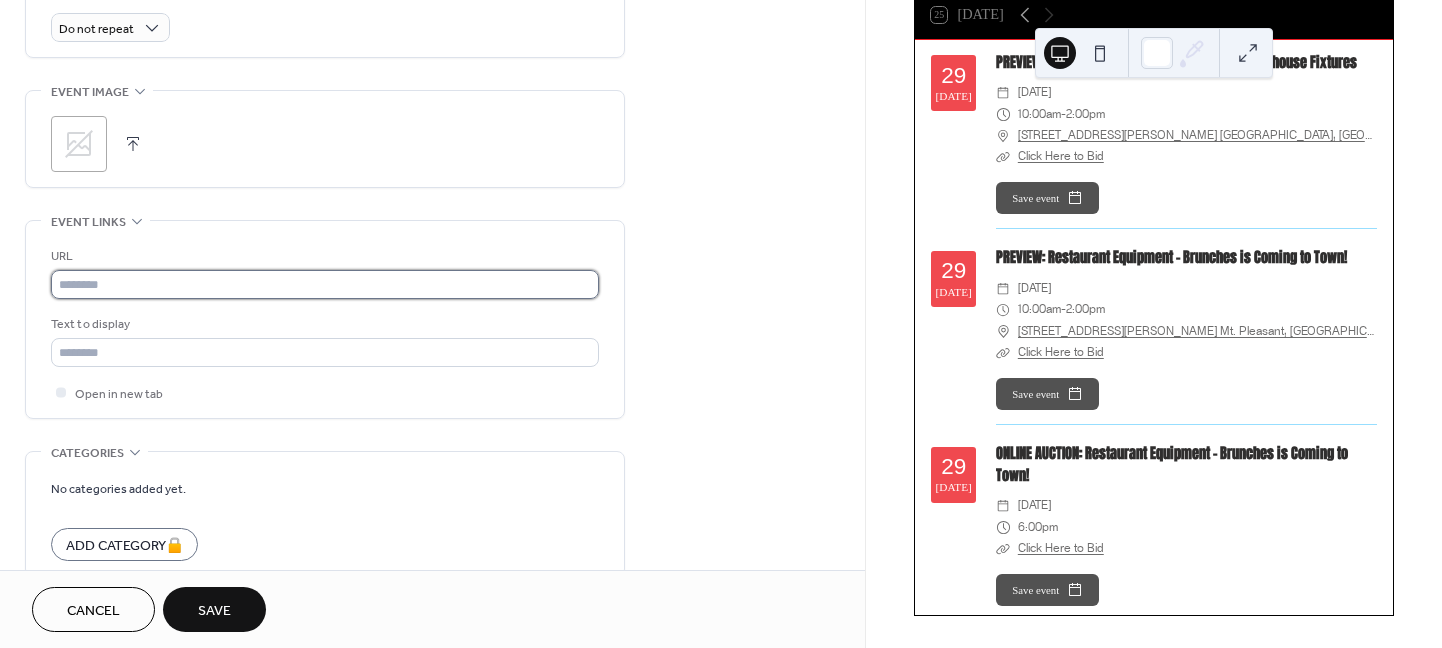 click at bounding box center (325, 284) 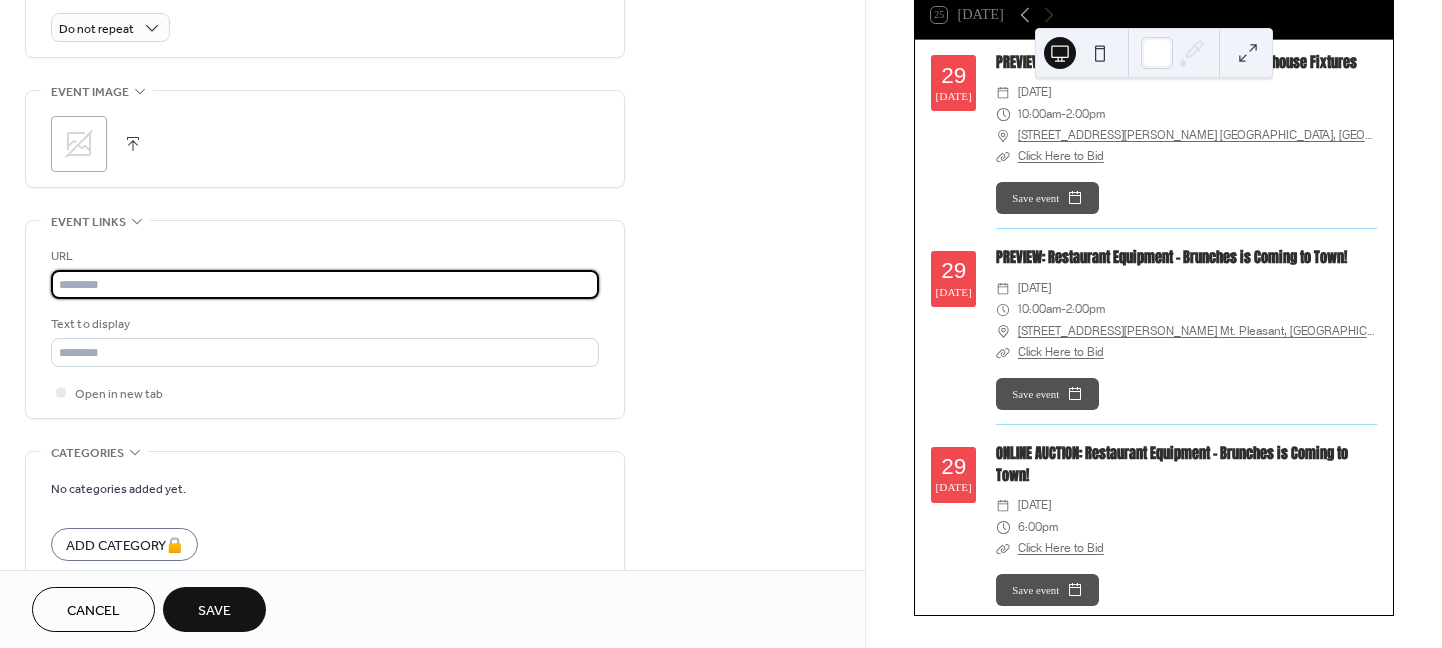 paste on "**********" 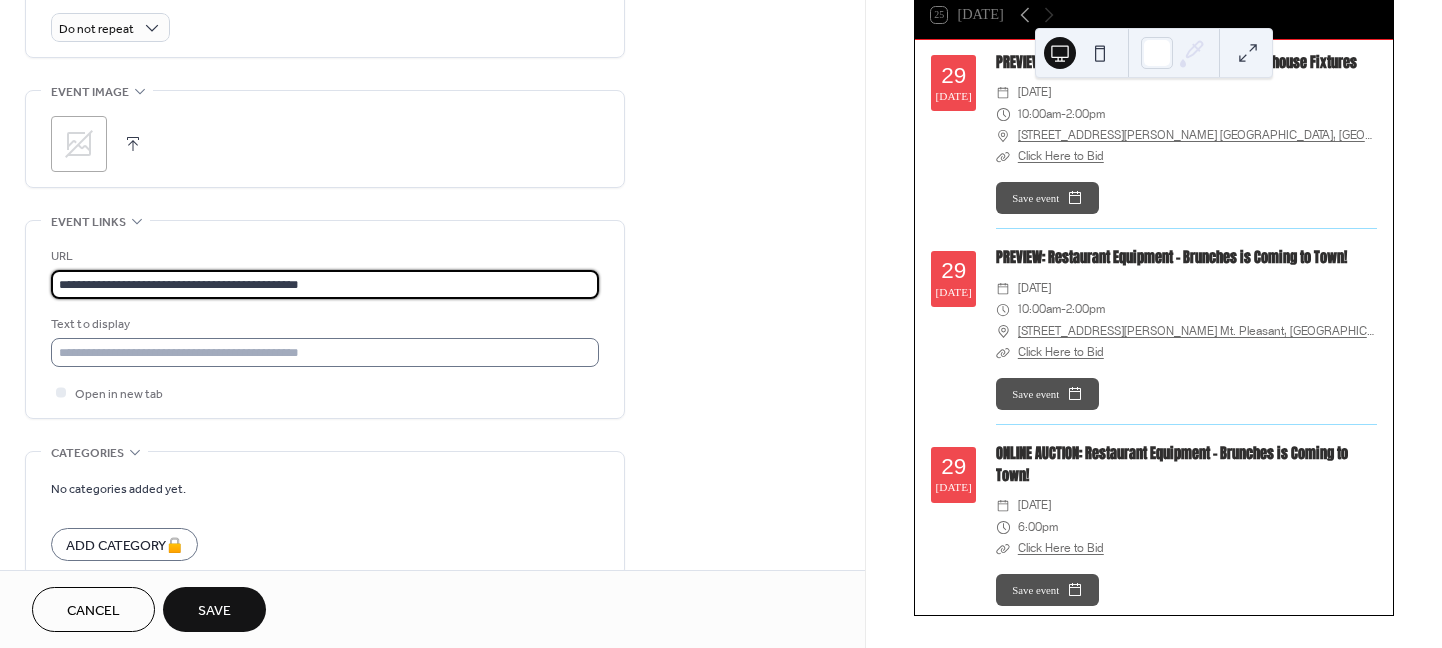 type on "**********" 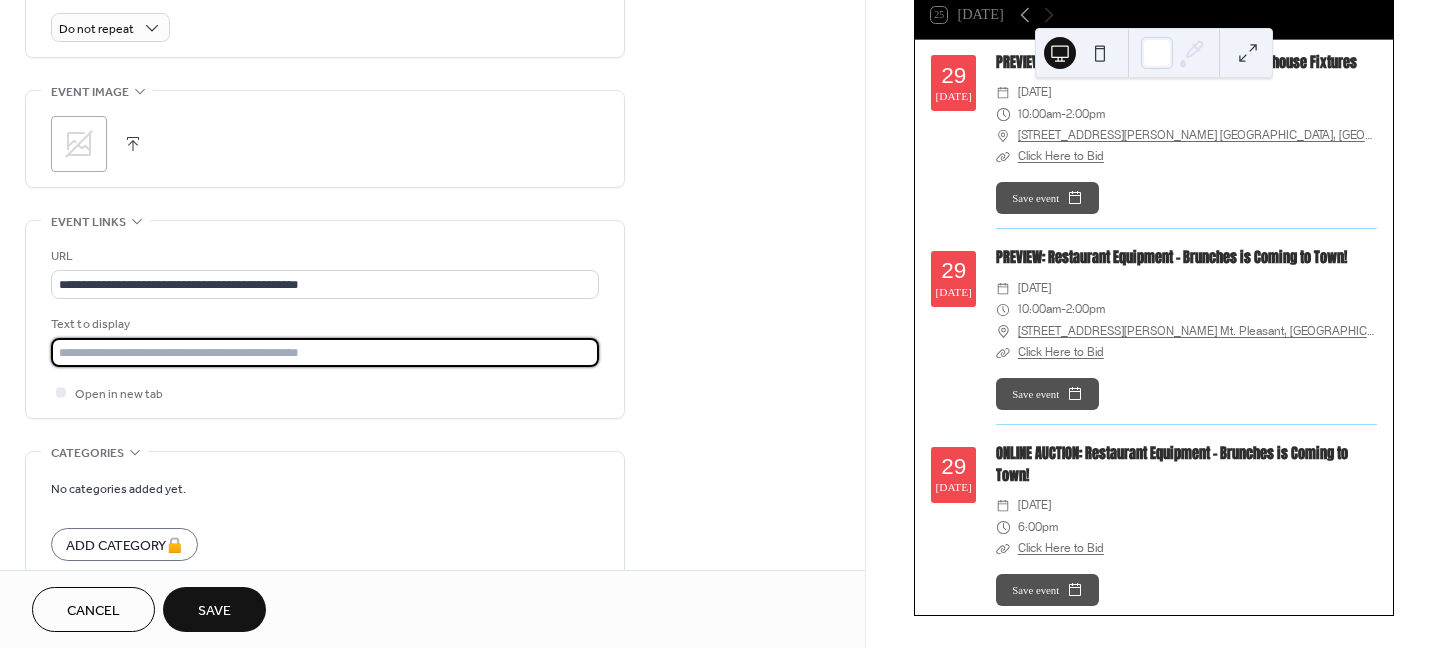 click at bounding box center [325, 352] 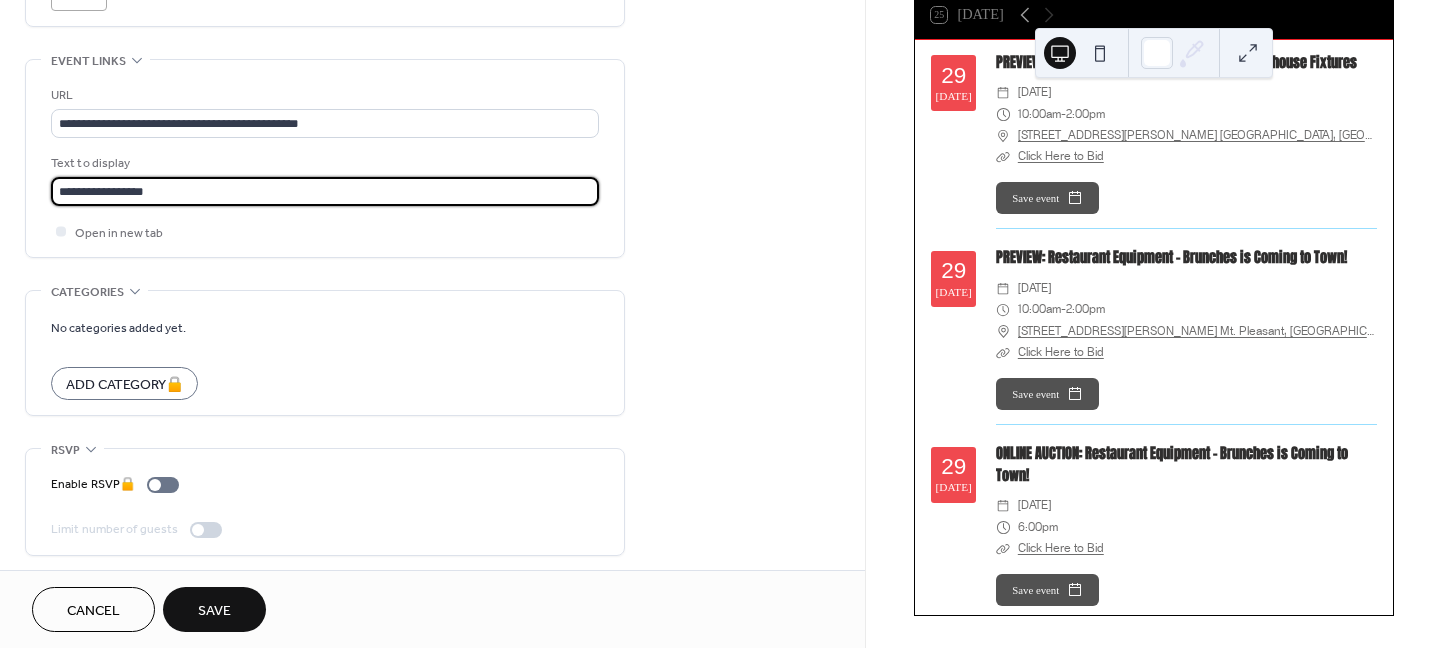 scroll, scrollTop: 1064, scrollLeft: 0, axis: vertical 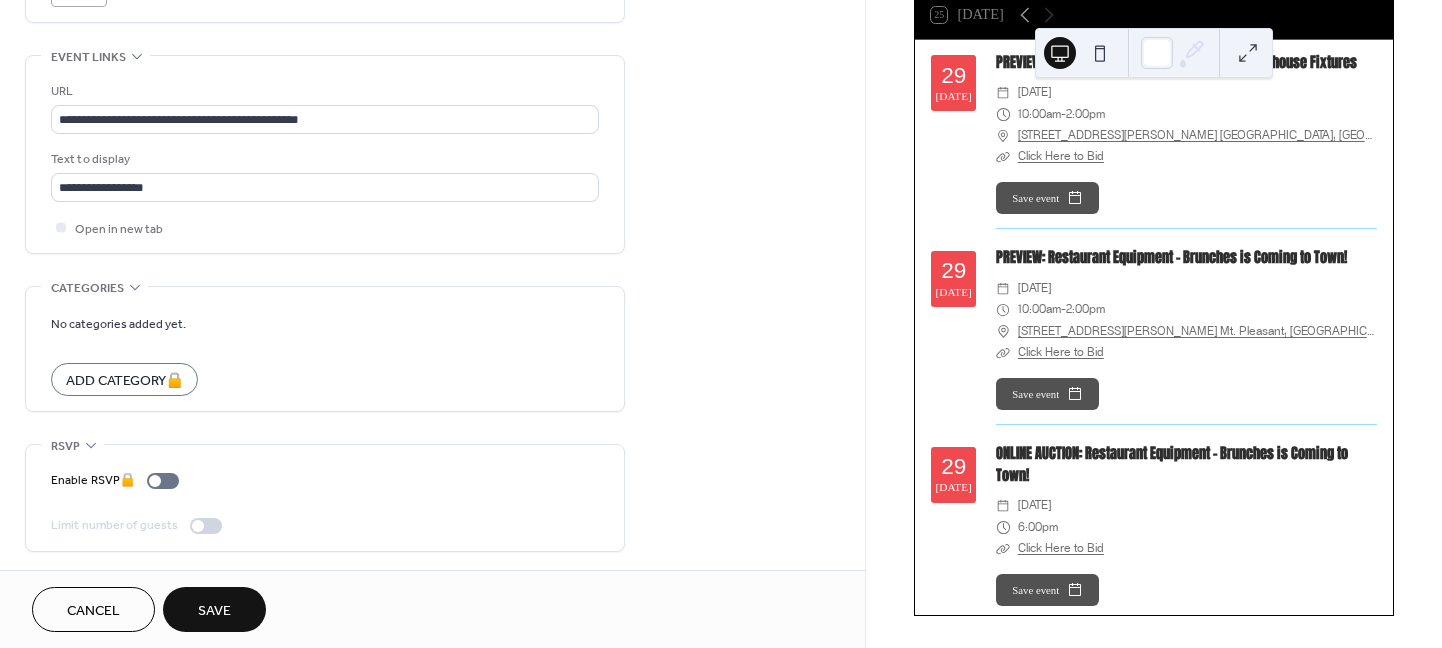 click on "Save" at bounding box center (214, 609) 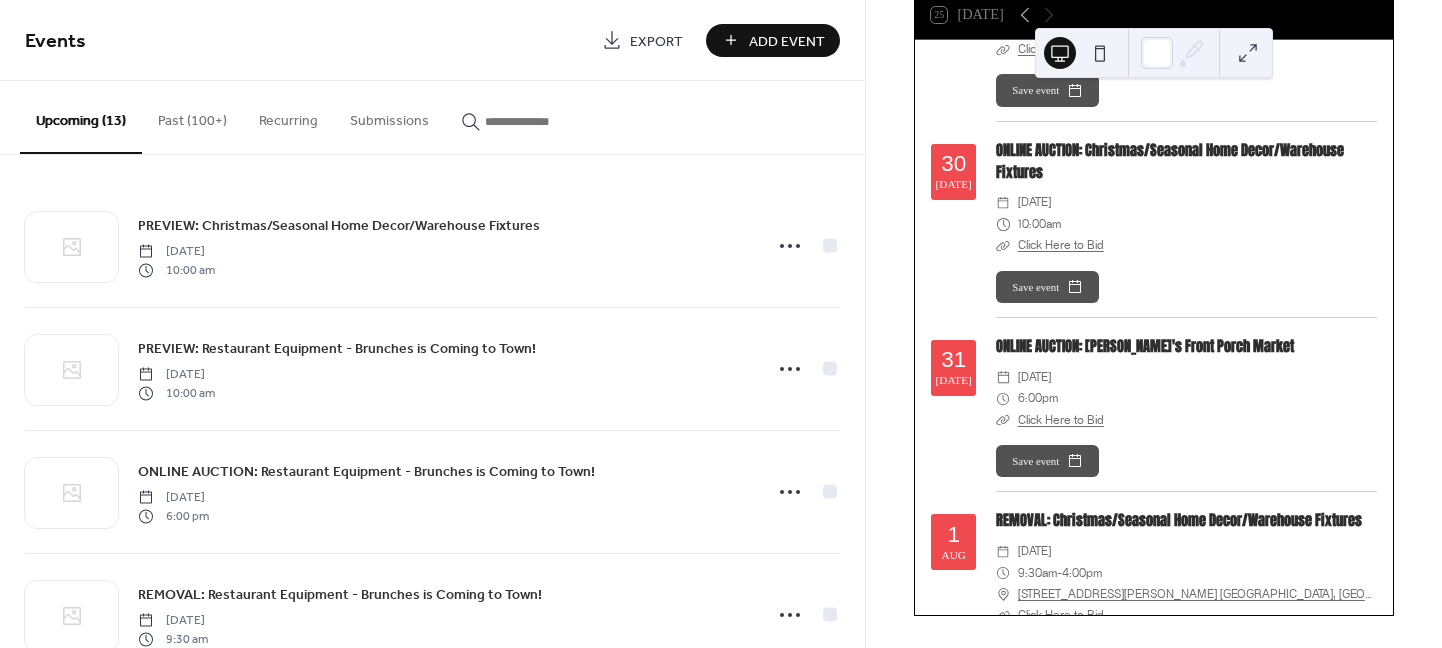 scroll, scrollTop: 700, scrollLeft: 0, axis: vertical 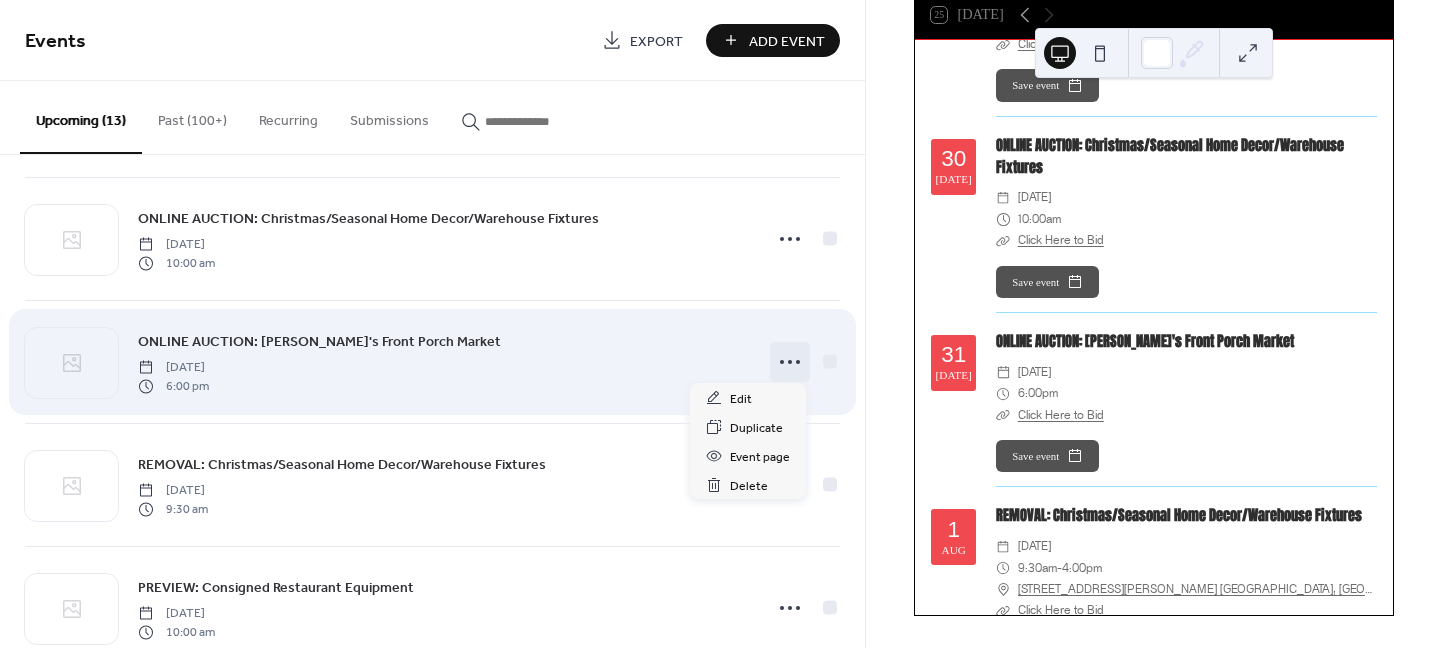 click 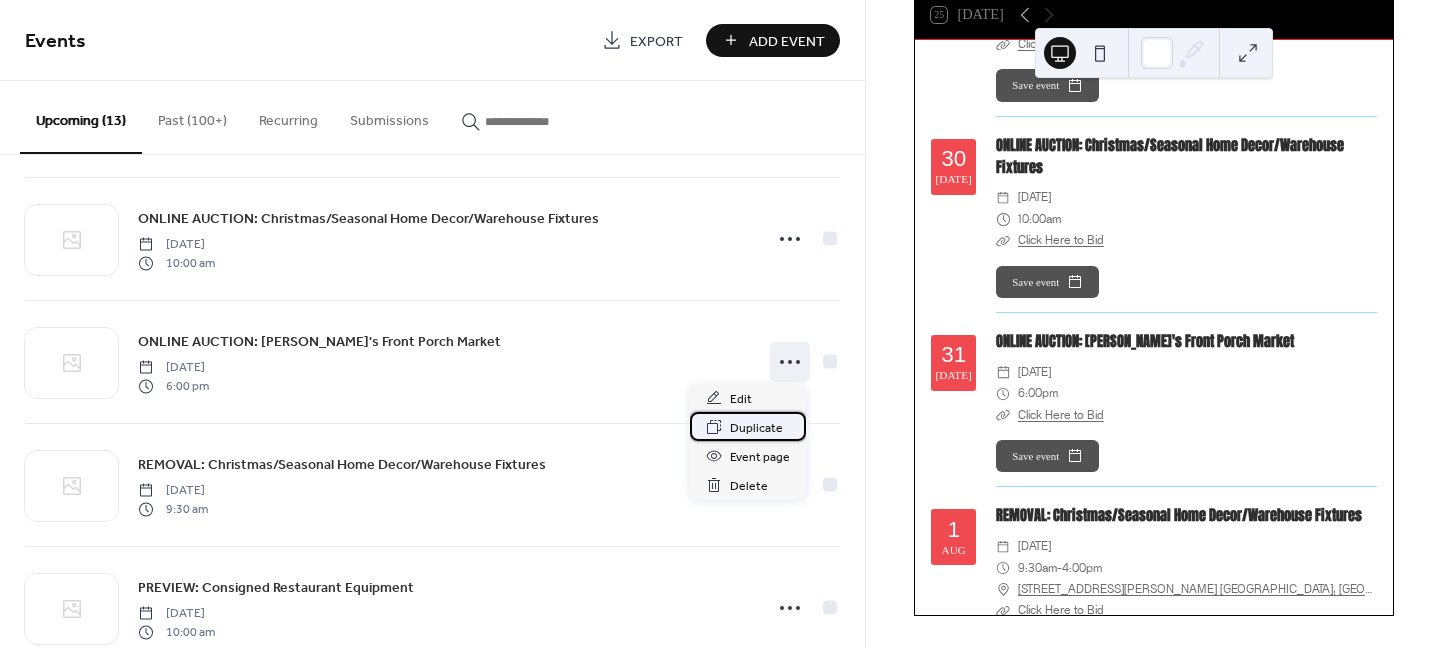 click on "Duplicate" at bounding box center (756, 428) 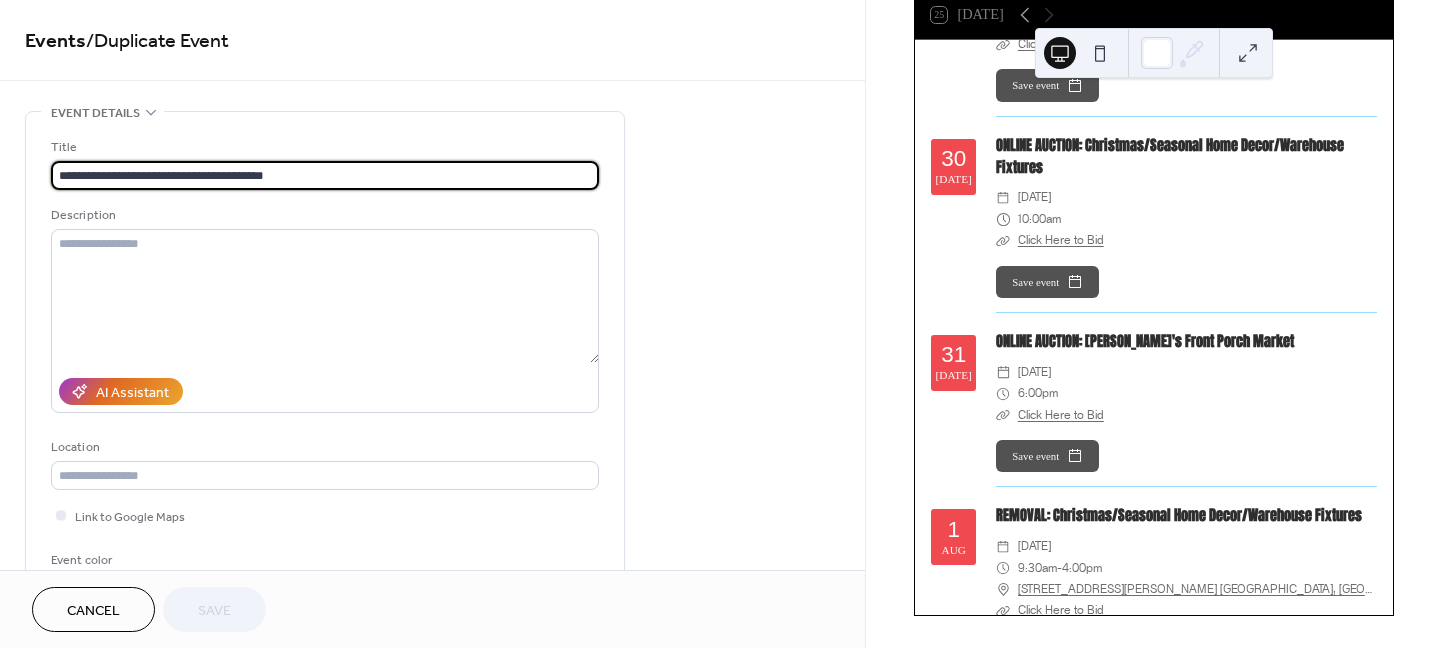 drag, startPoint x: 150, startPoint y: 172, endPoint x: 46, endPoint y: 171, distance: 104.00481 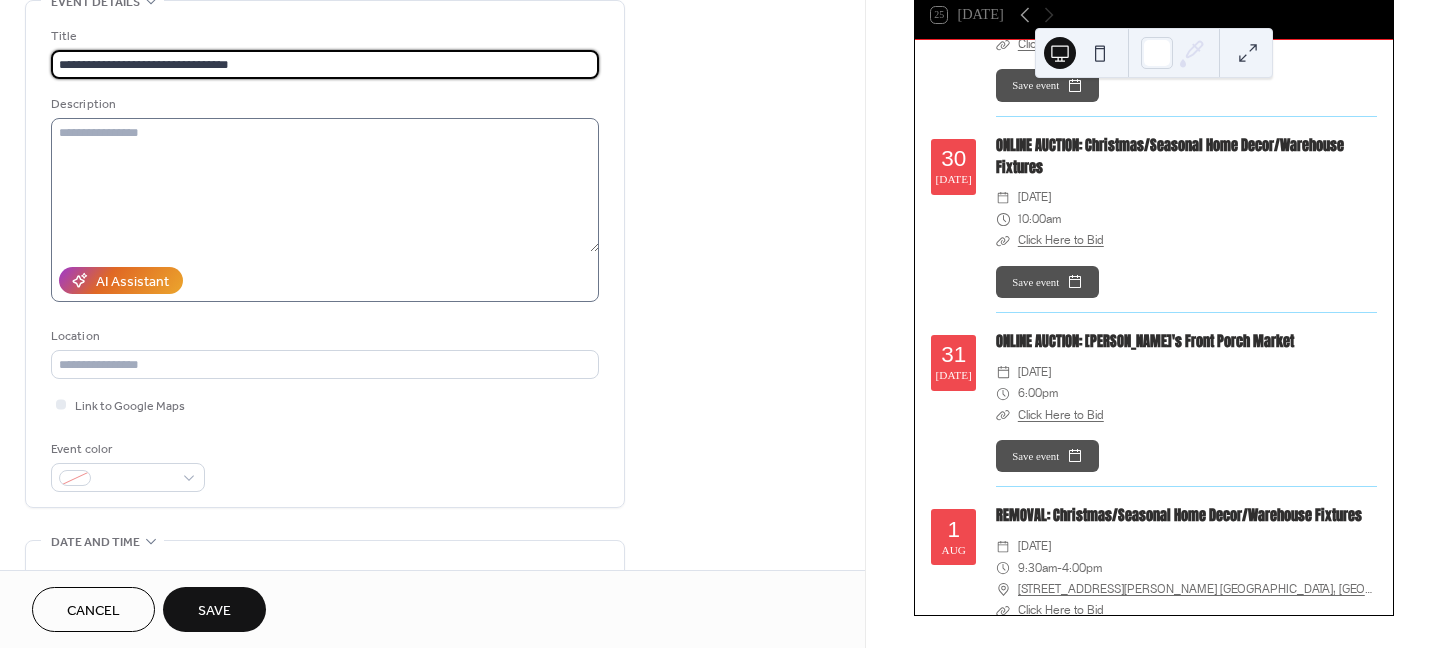 scroll, scrollTop: 199, scrollLeft: 0, axis: vertical 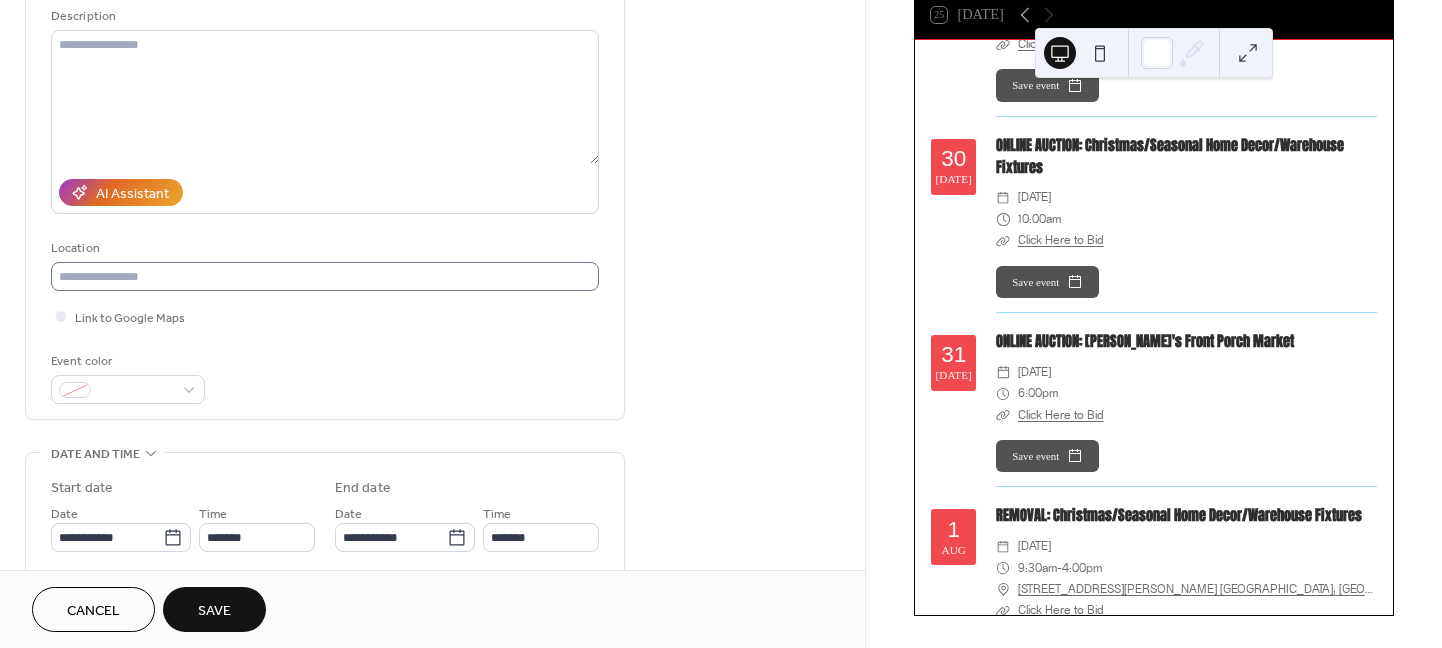 type on "**********" 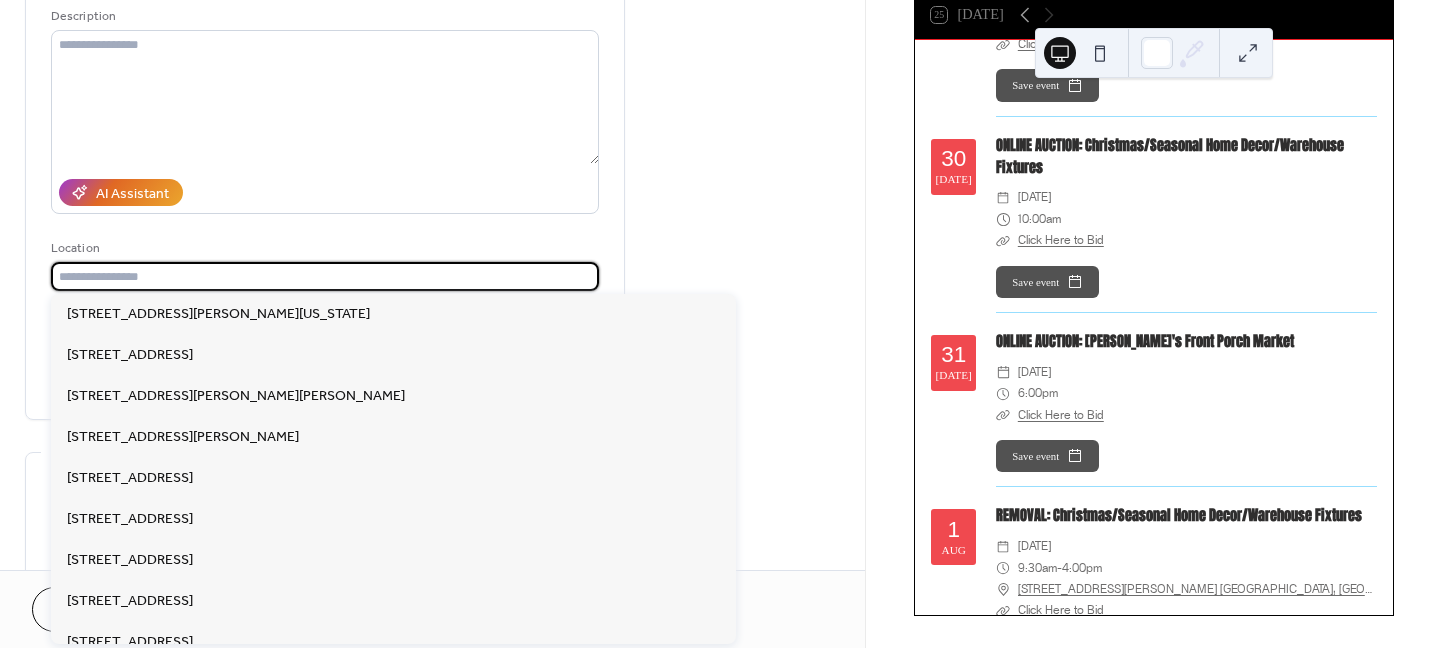click at bounding box center [325, 276] 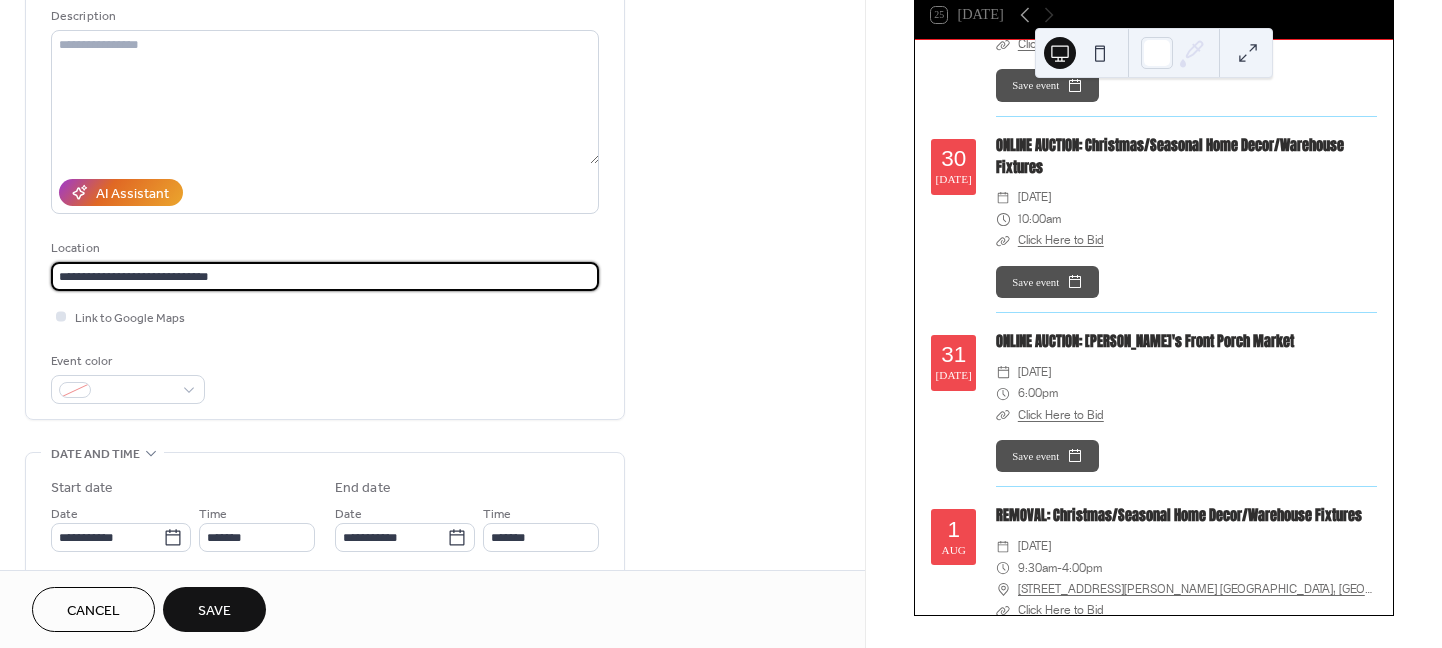 type on "**********" 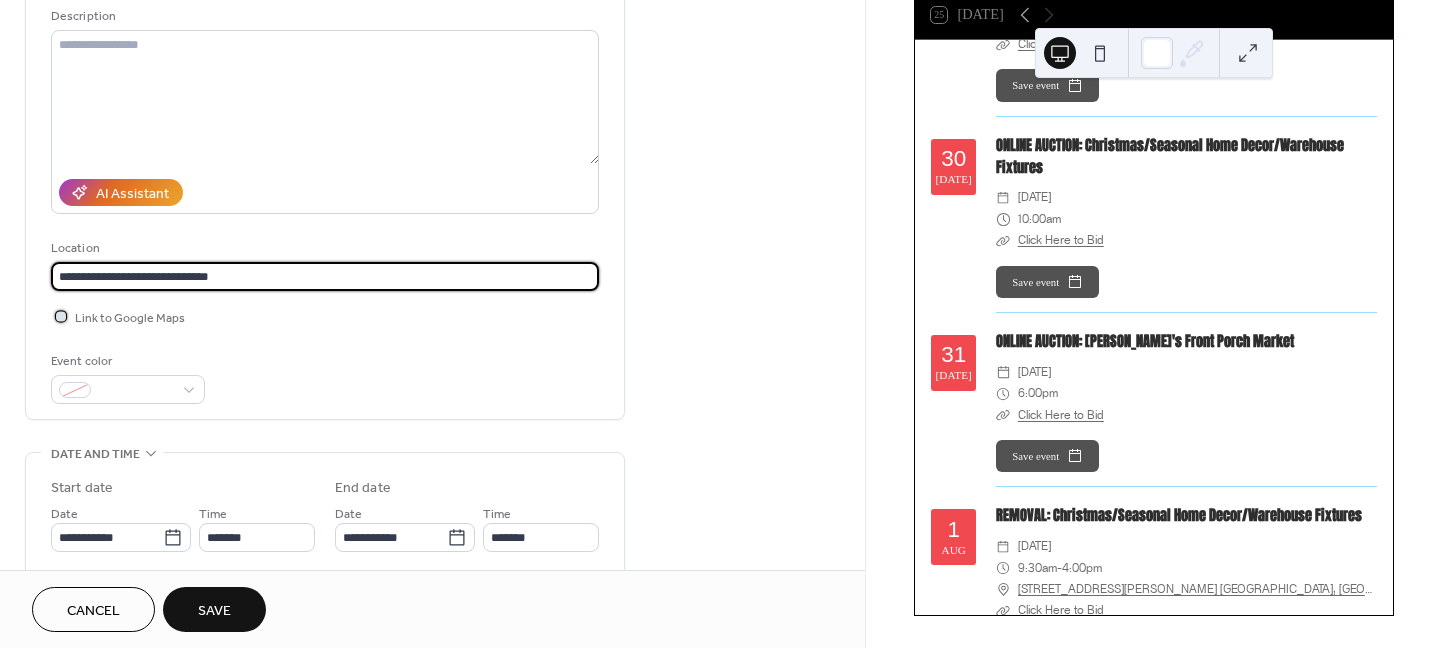 click at bounding box center (61, 316) 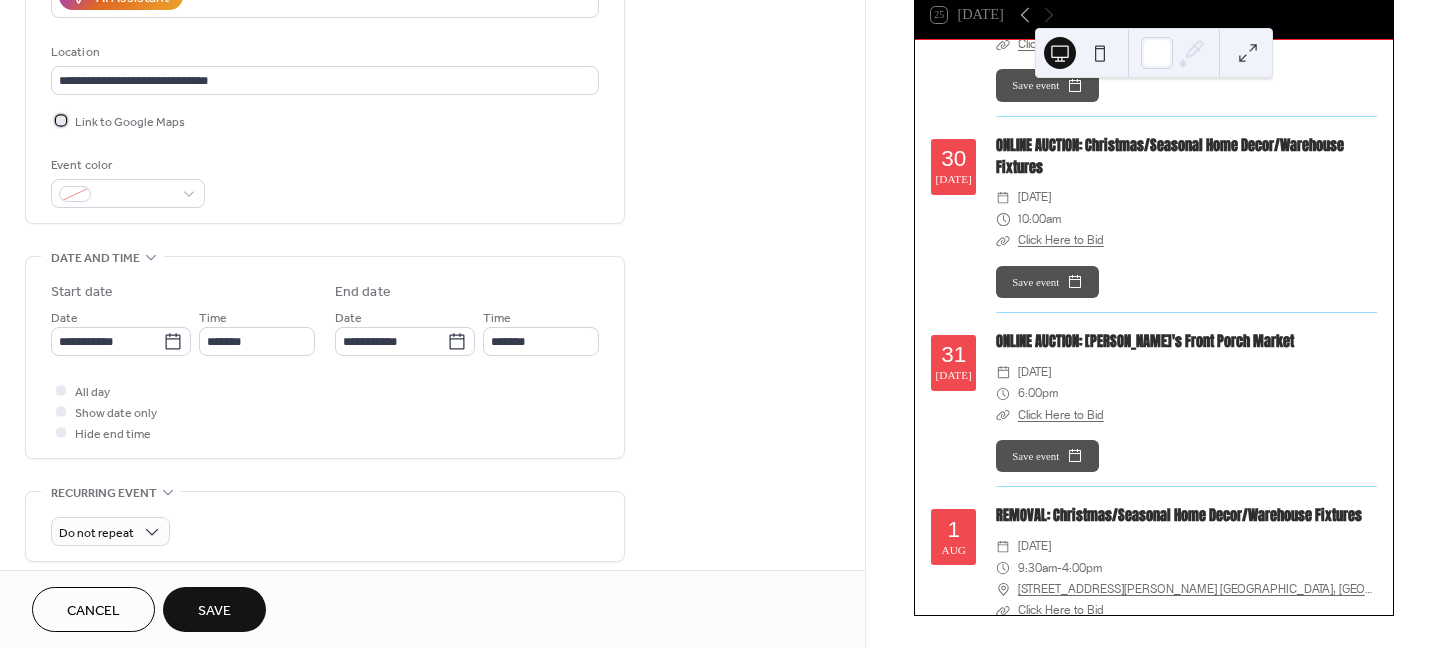 scroll, scrollTop: 399, scrollLeft: 0, axis: vertical 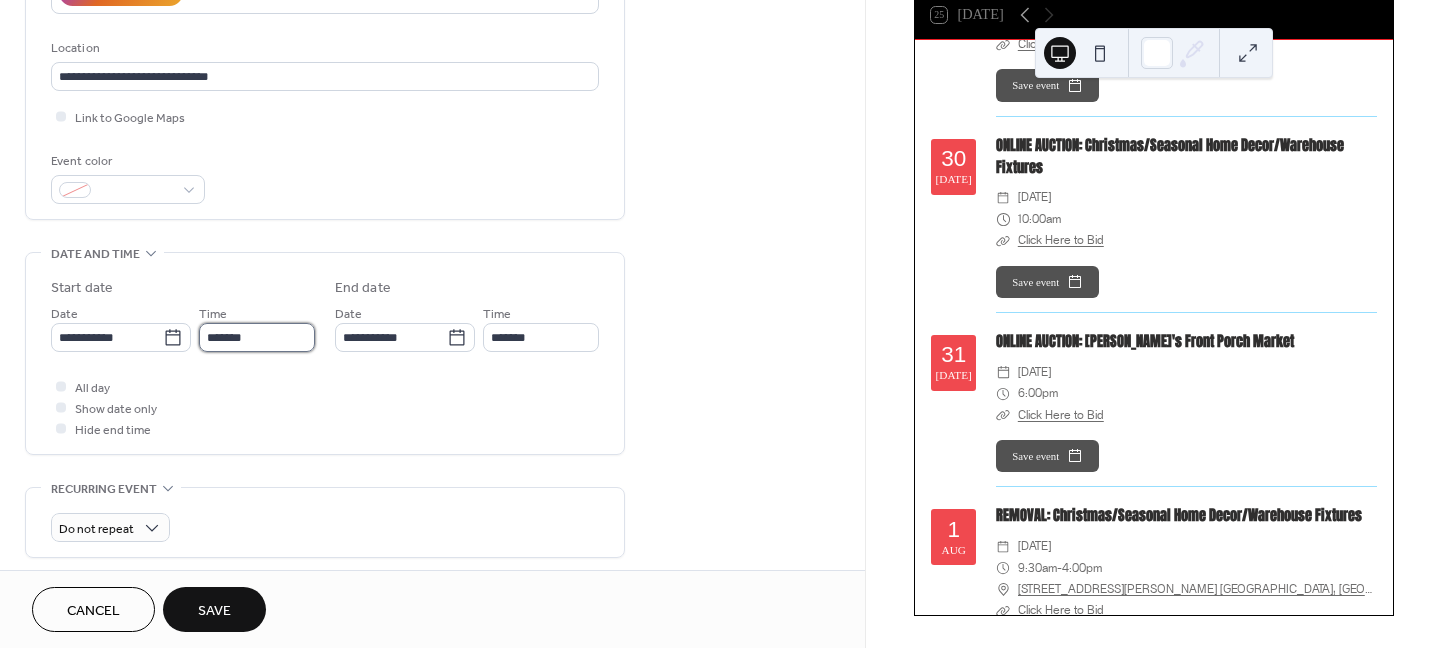 click on "*******" at bounding box center [257, 337] 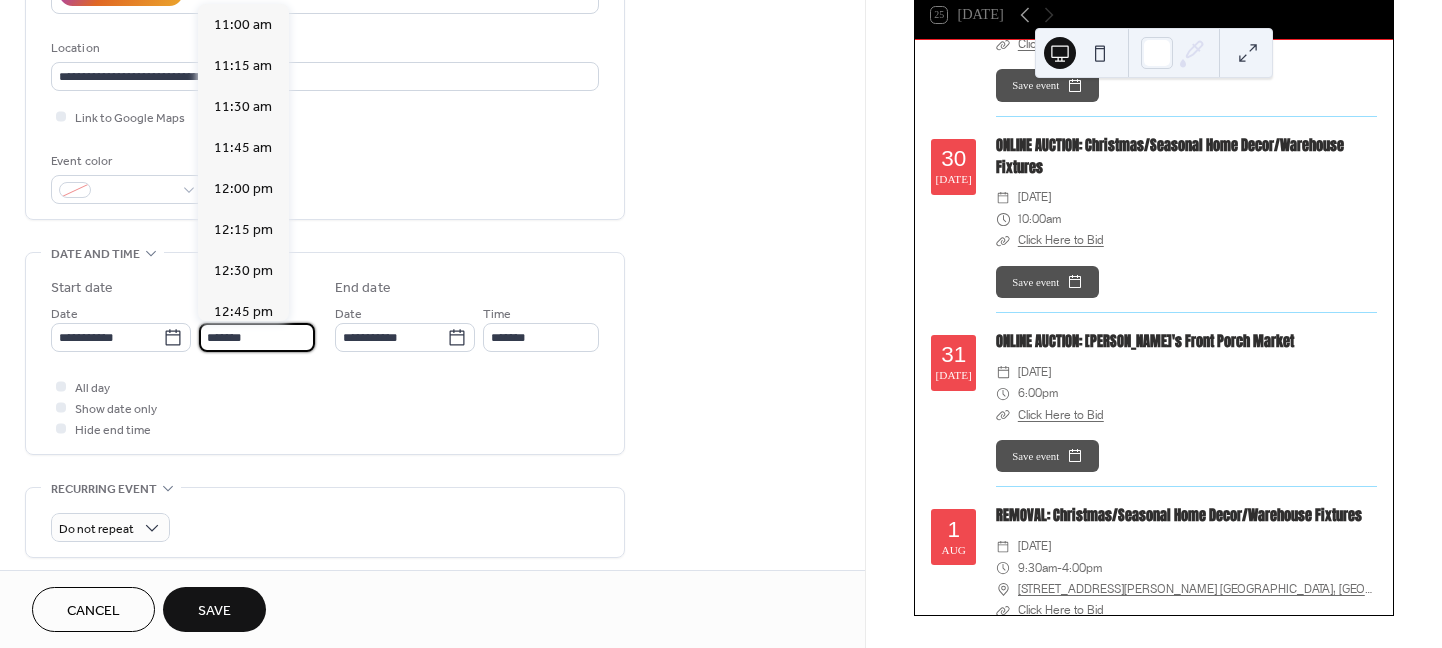 scroll, scrollTop: 1763, scrollLeft: 0, axis: vertical 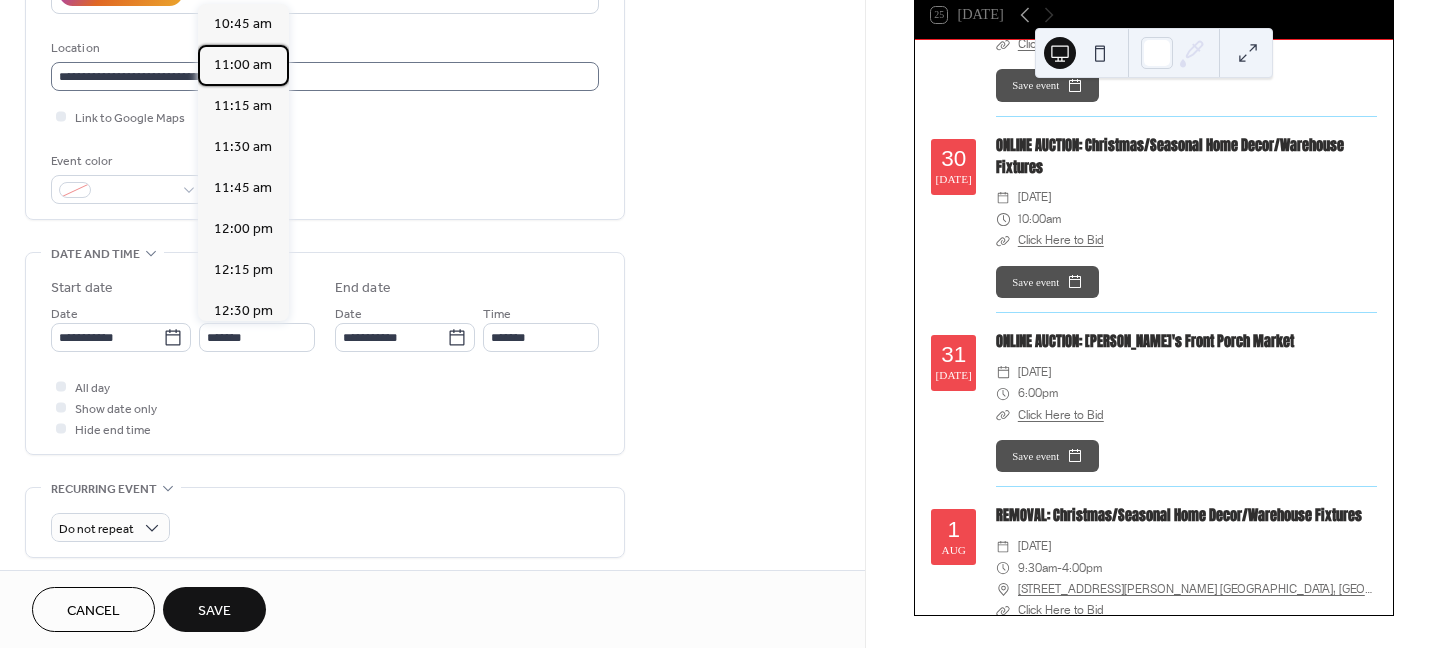 click on "11:00 am" at bounding box center [243, 65] 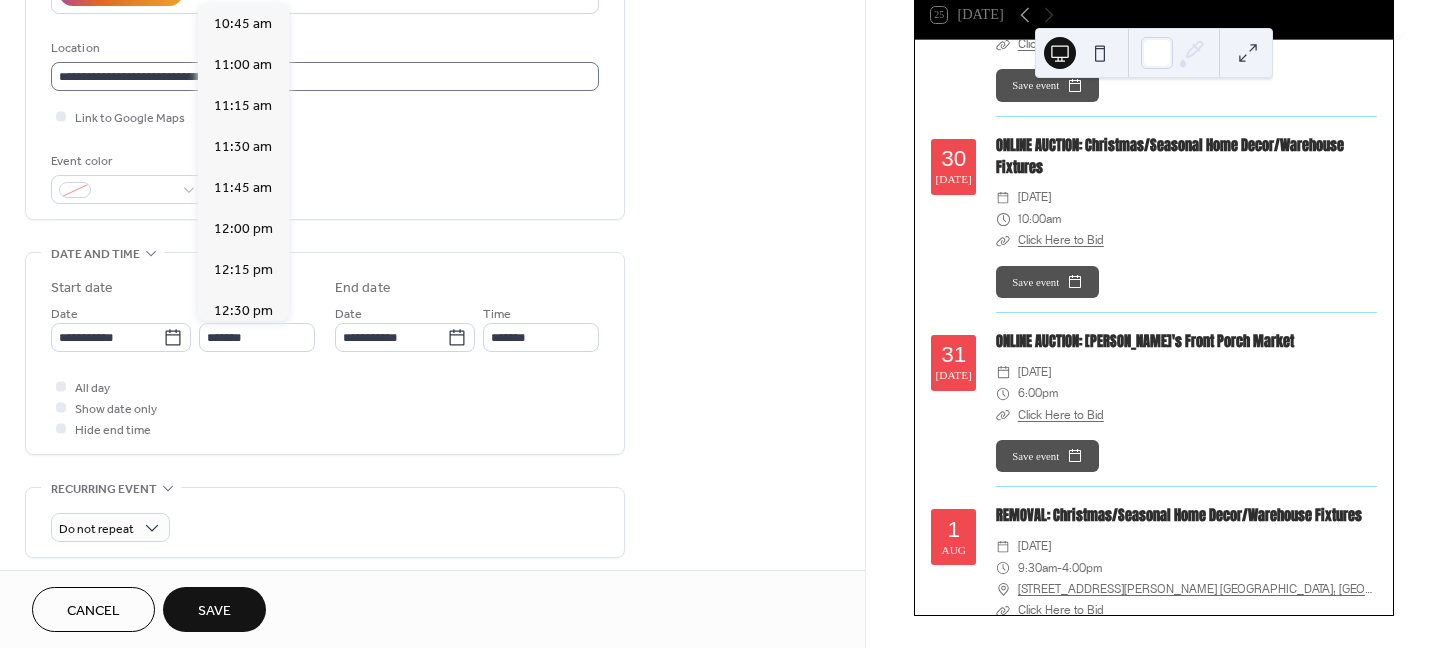 type on "********" 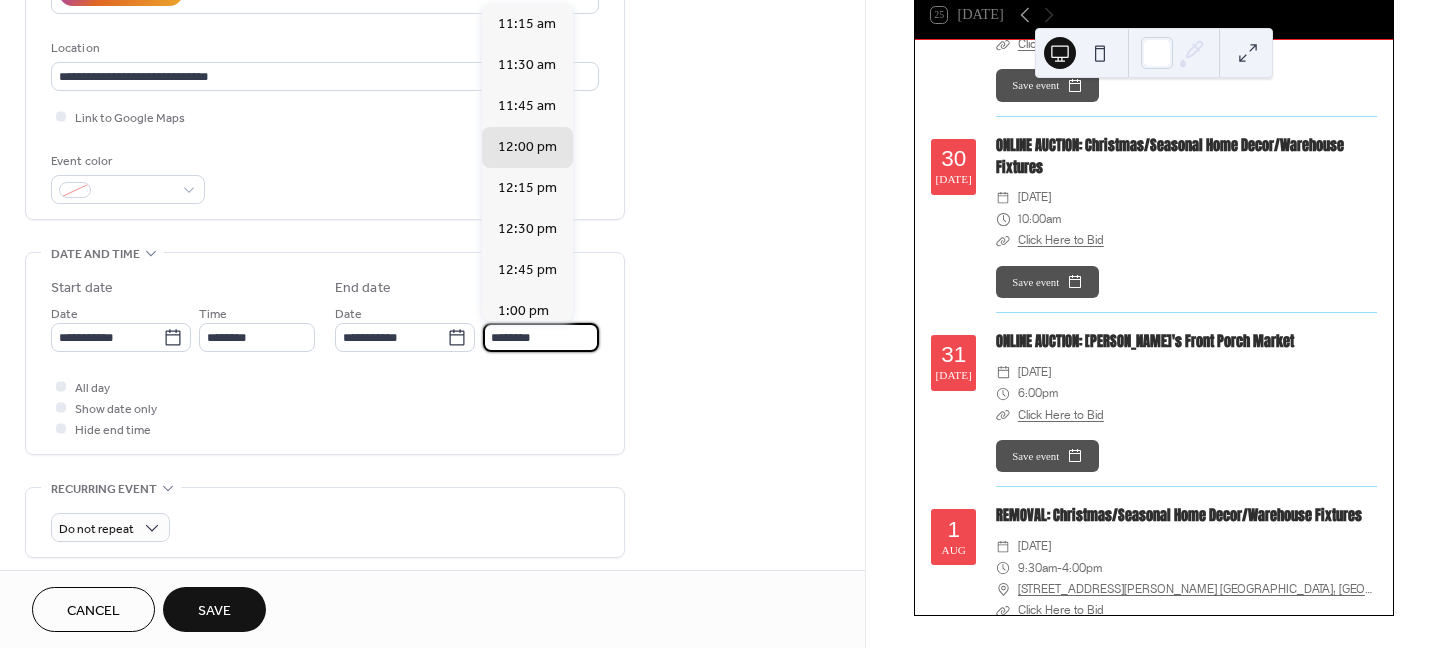 click on "********" at bounding box center [541, 337] 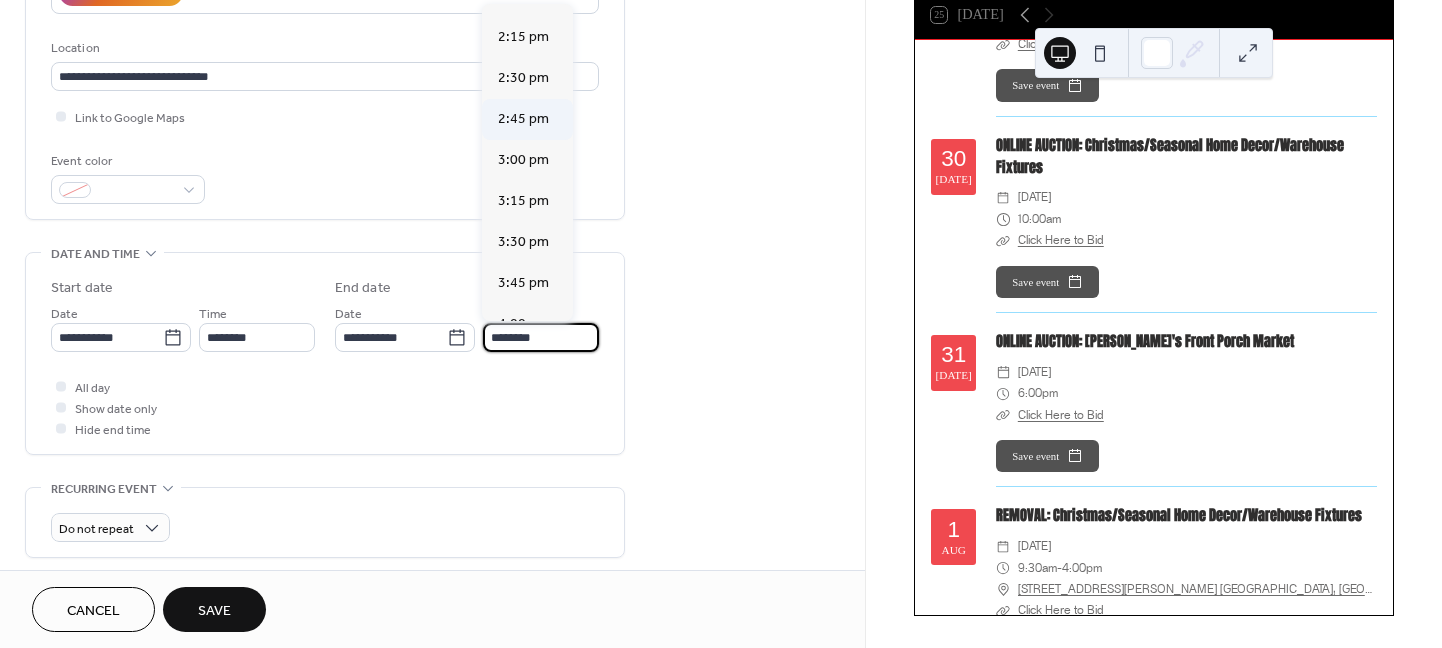scroll, scrollTop: 499, scrollLeft: 0, axis: vertical 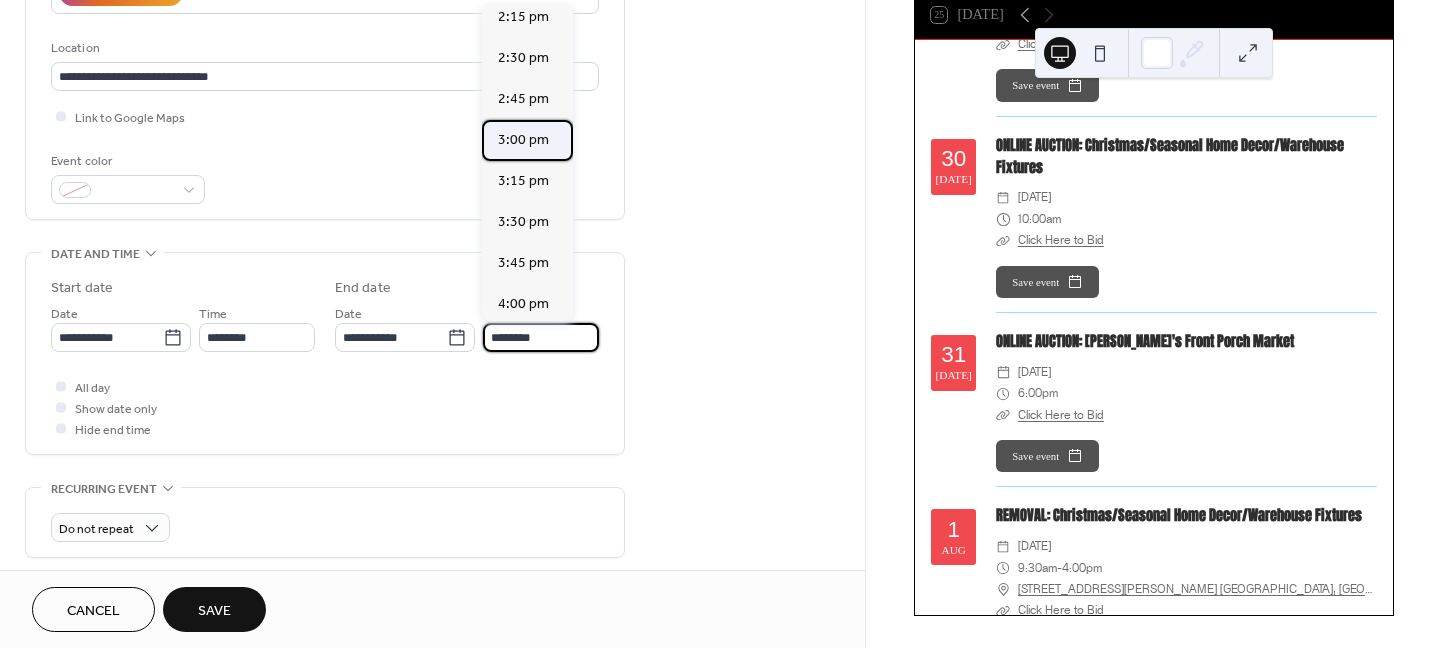 click on "3:00 pm" at bounding box center (523, 140) 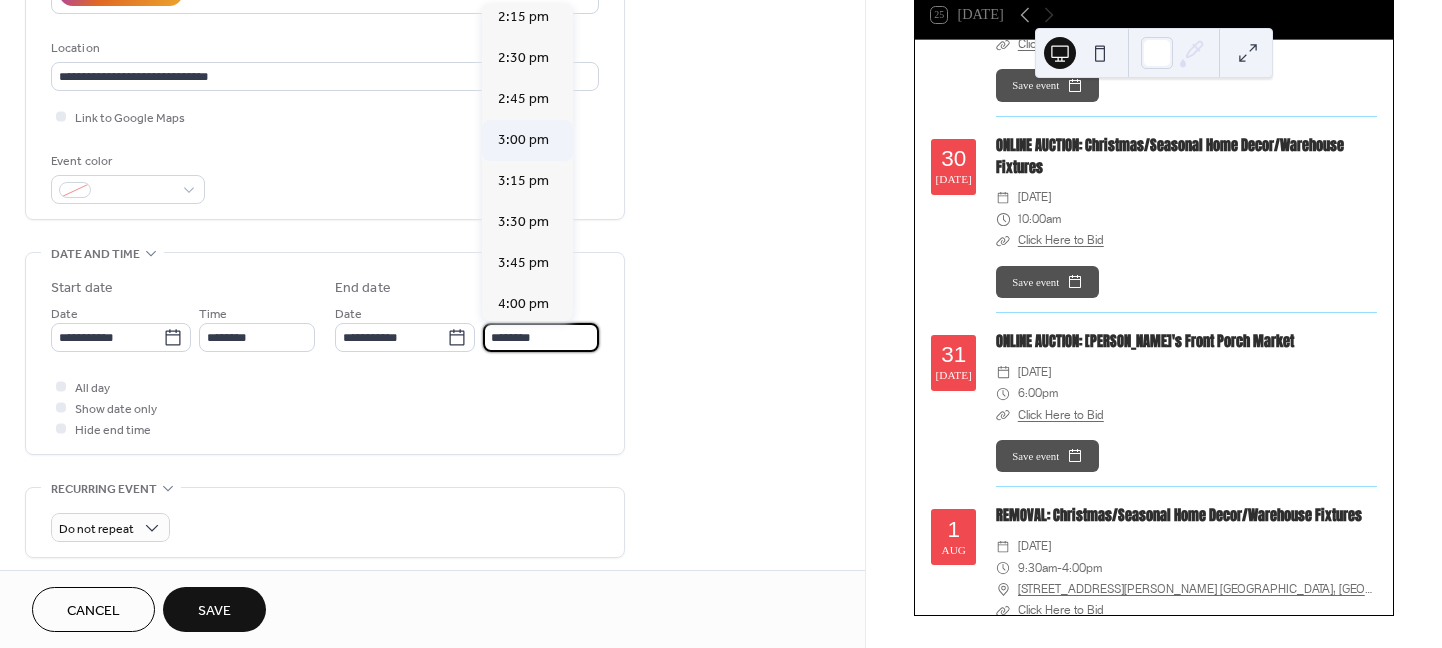 type on "*******" 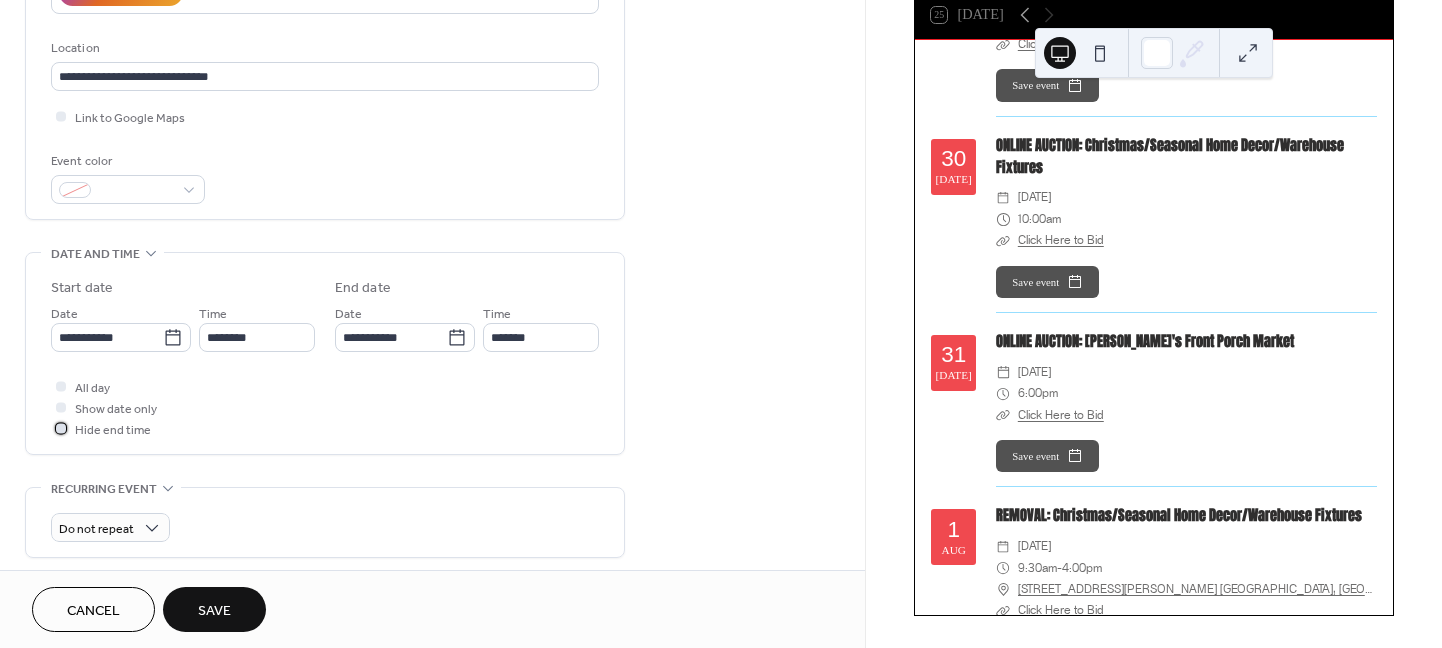 click 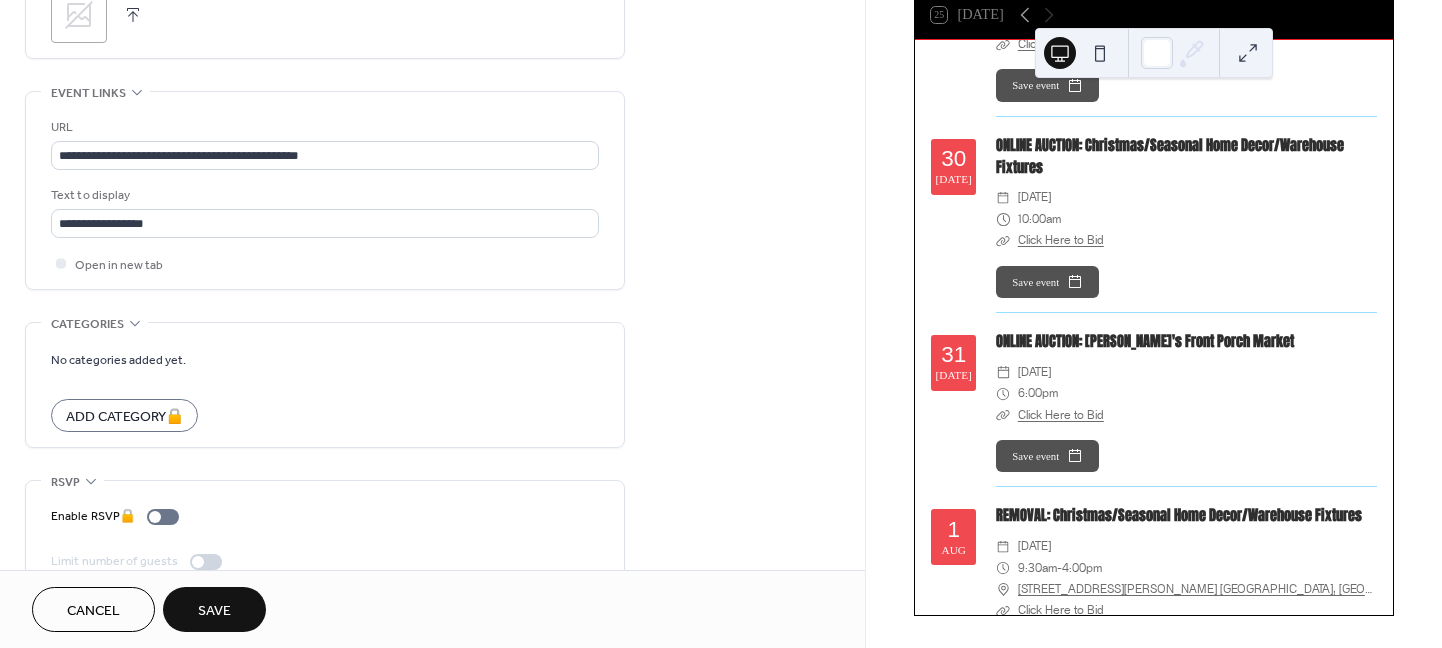 scroll, scrollTop: 1064, scrollLeft: 0, axis: vertical 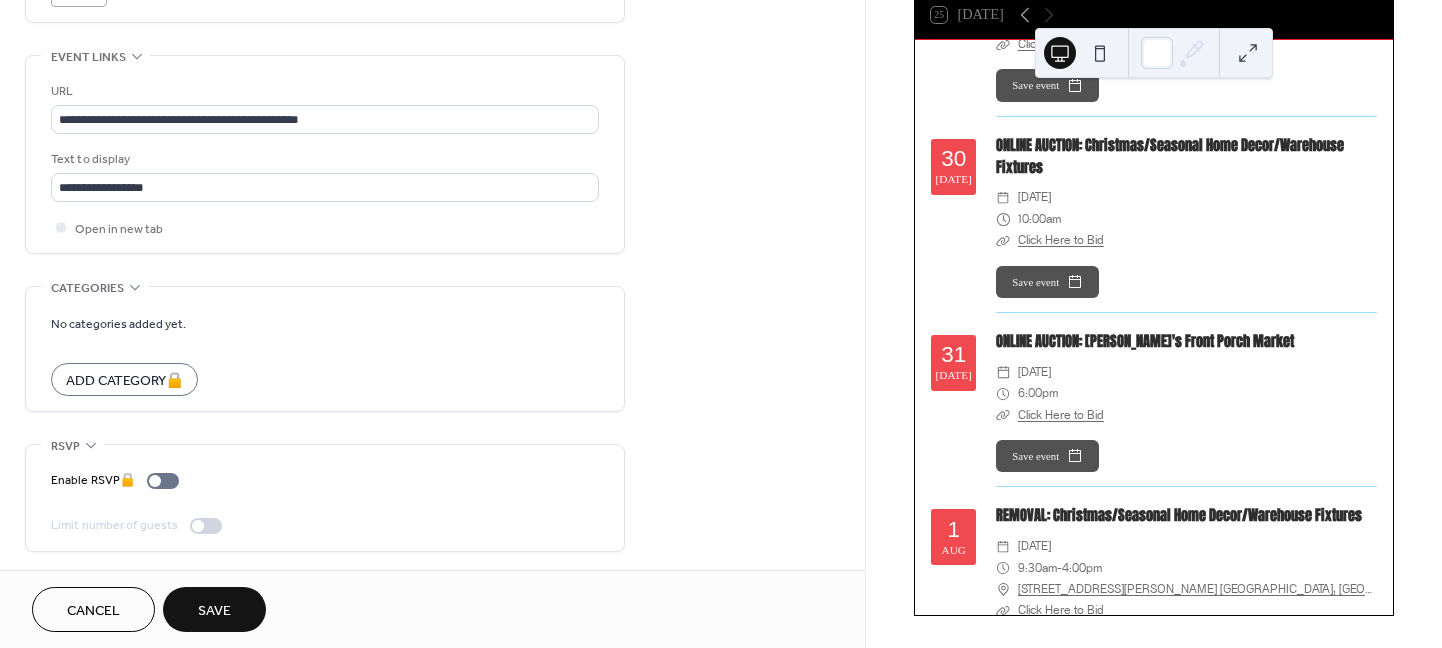 click on "Save" at bounding box center (214, 611) 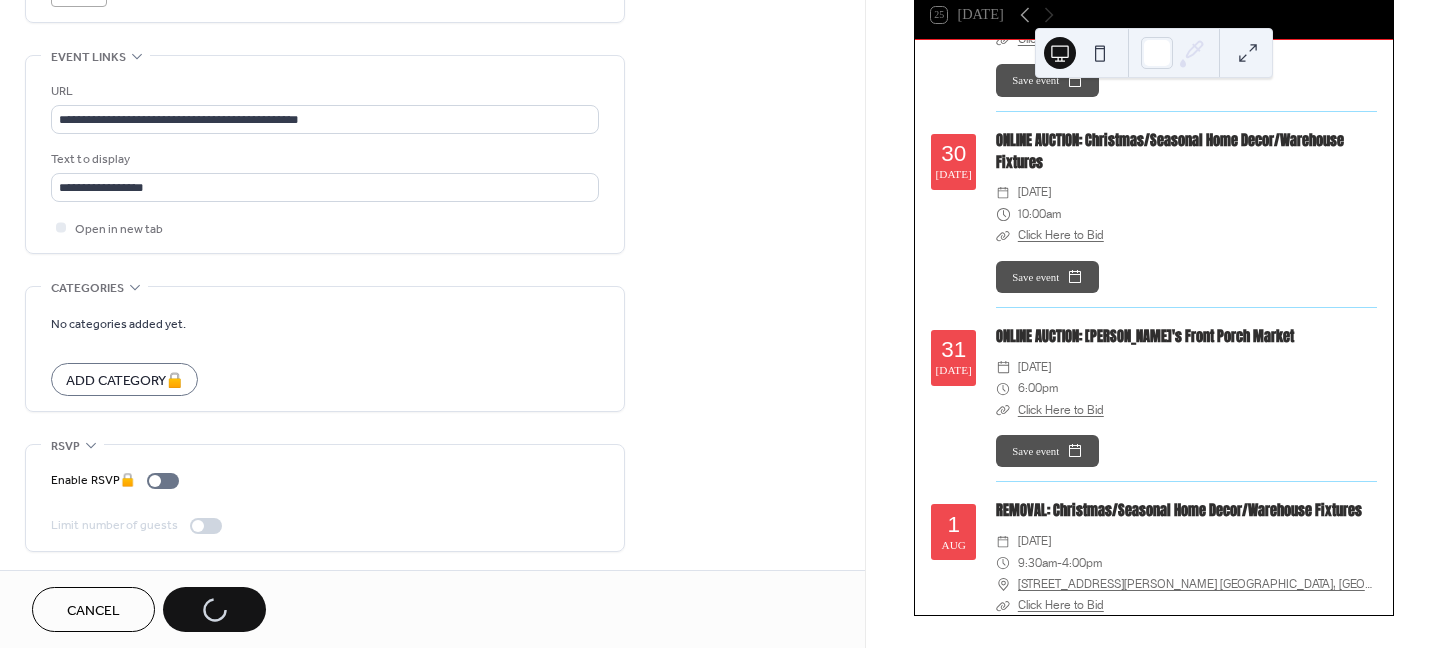 scroll, scrollTop: 700, scrollLeft: 0, axis: vertical 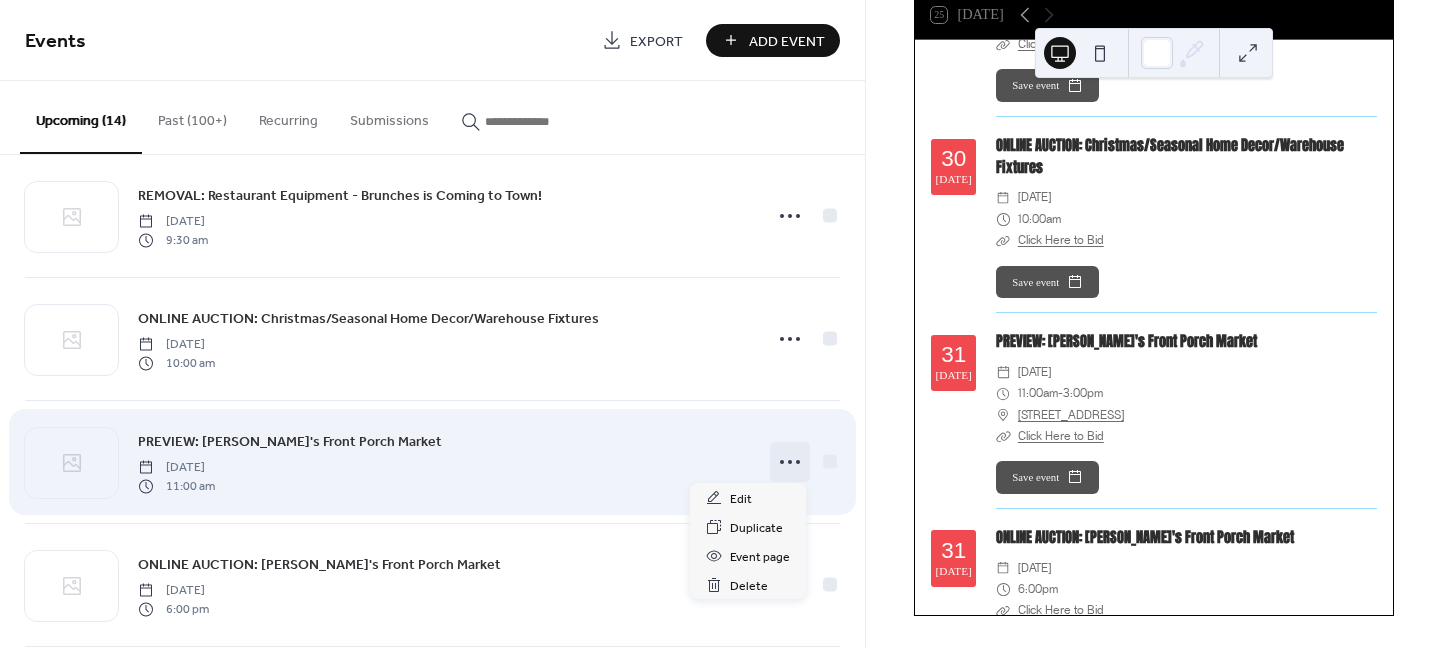 click 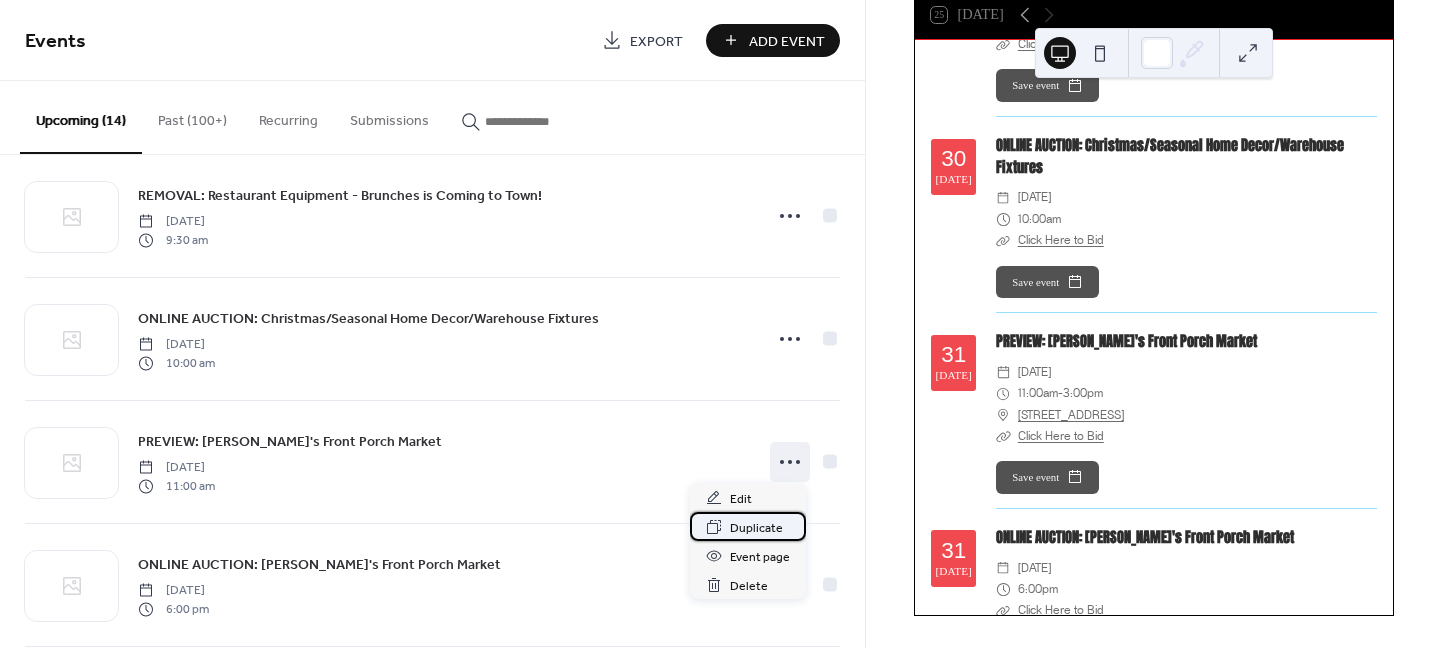 click on "Duplicate" at bounding box center [756, 528] 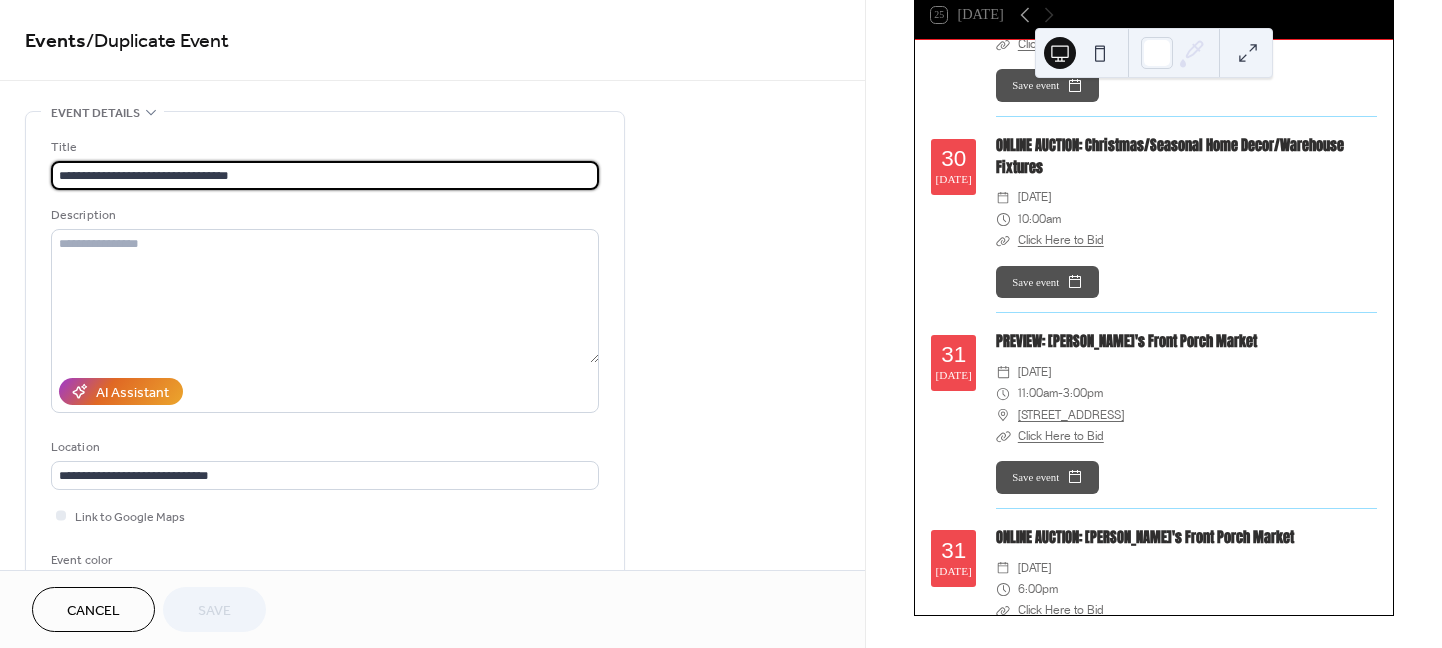 click on "**********" at bounding box center (325, 175) 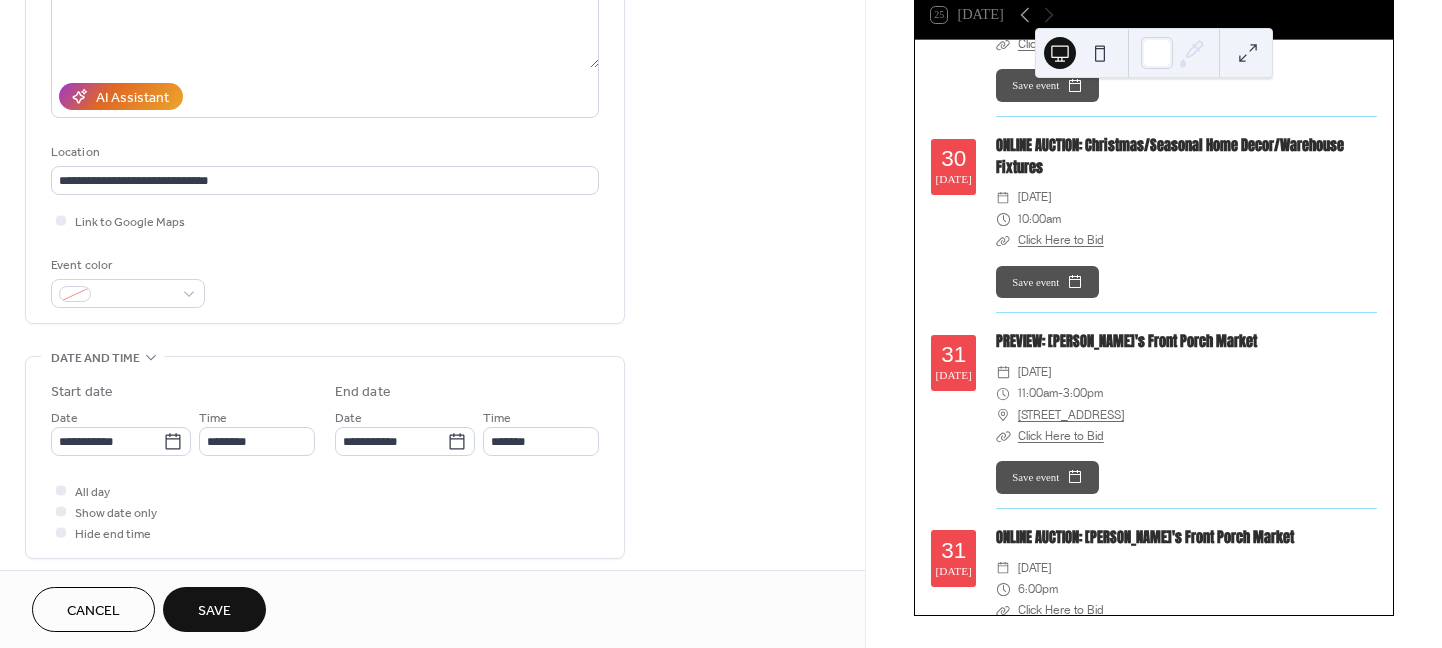scroll, scrollTop: 300, scrollLeft: 0, axis: vertical 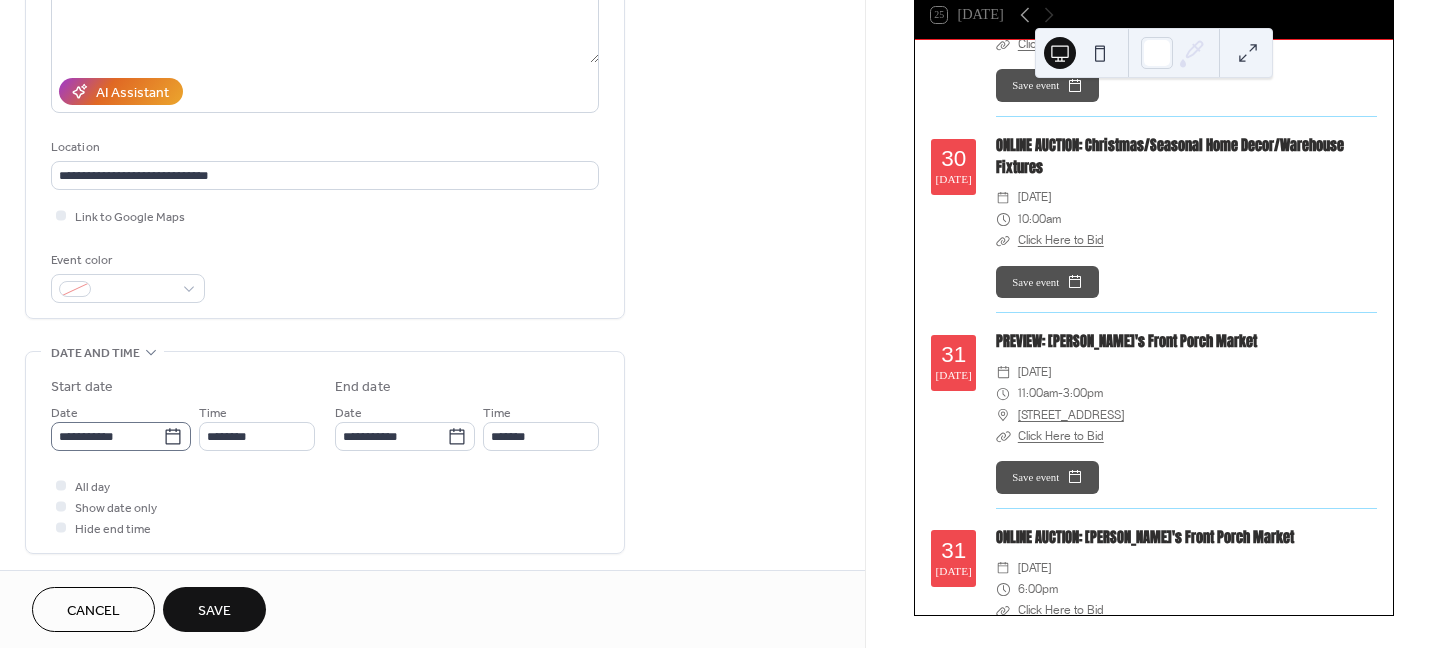 type on "**********" 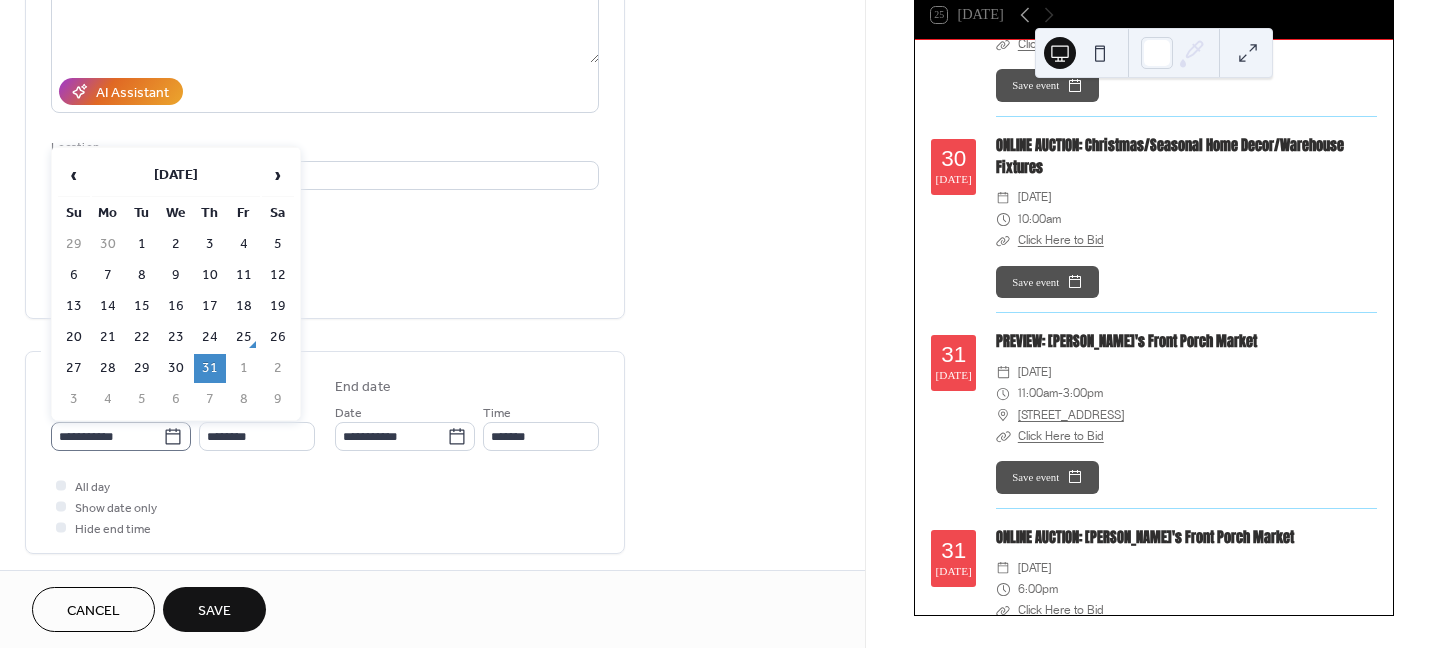 click 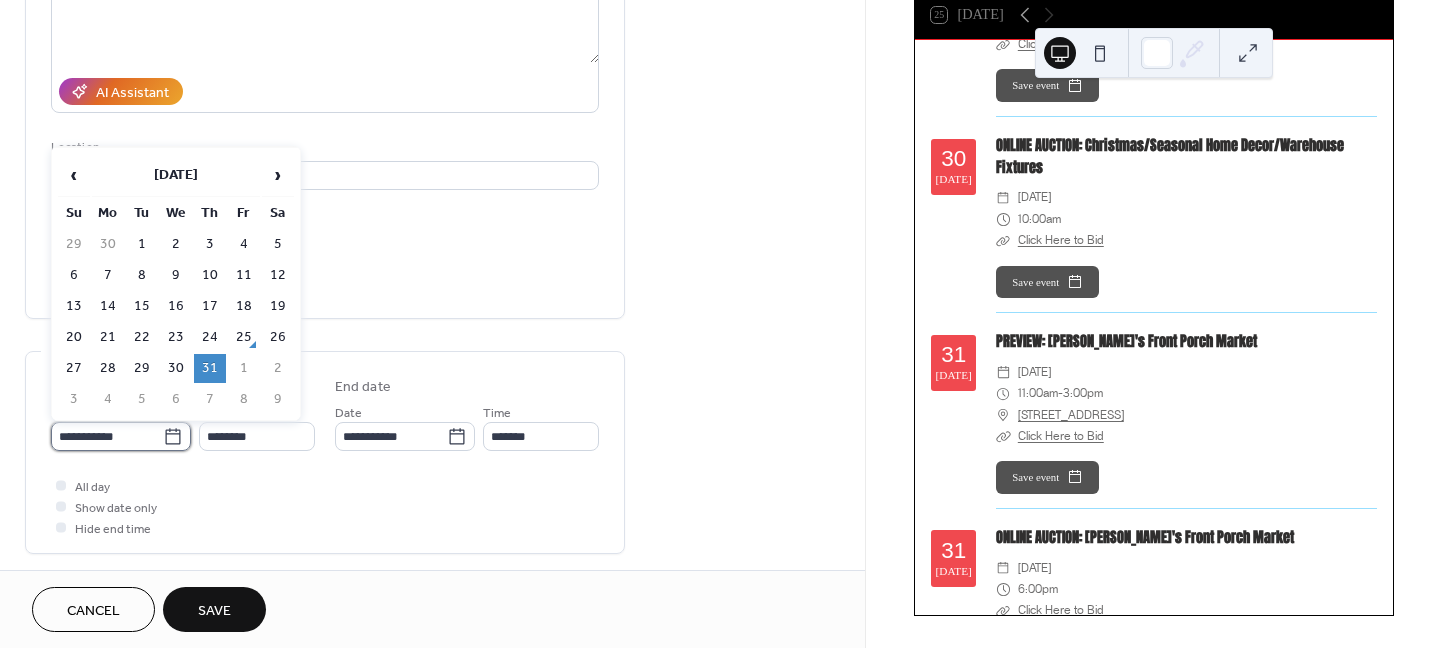 click on "**********" at bounding box center [107, 436] 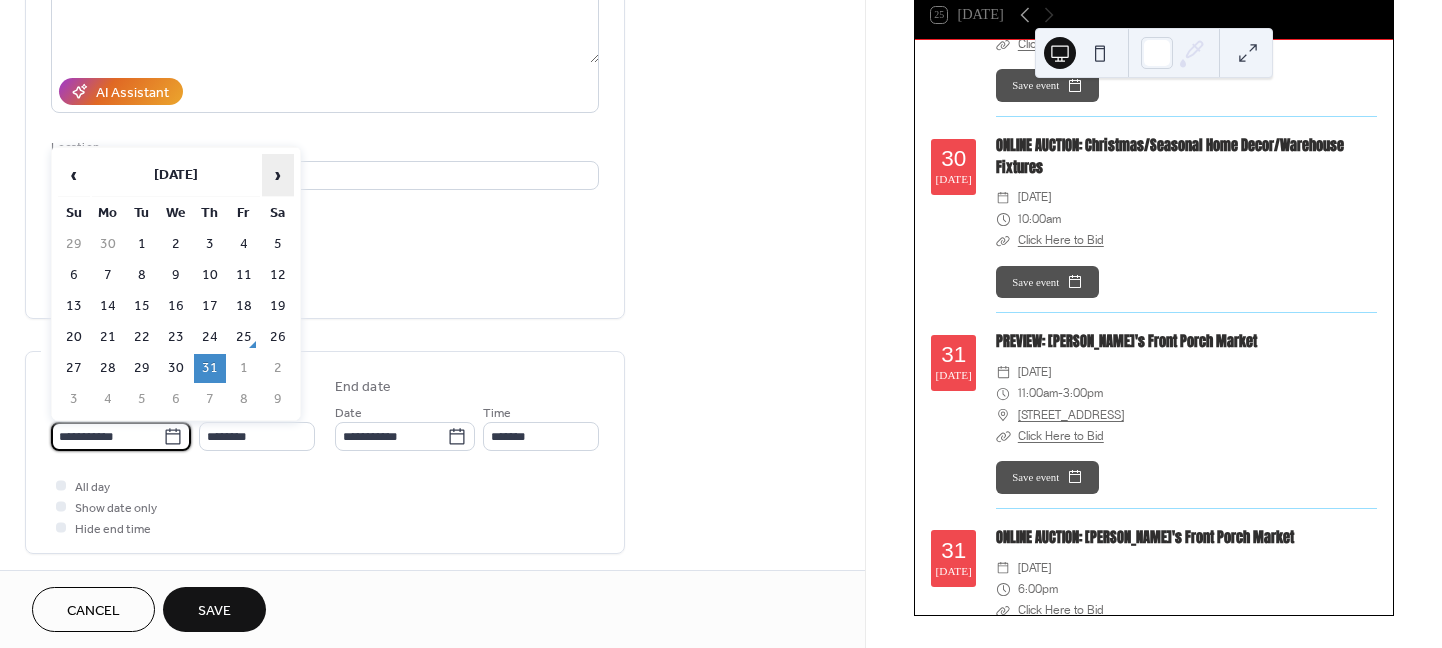 click on "›" at bounding box center [278, 175] 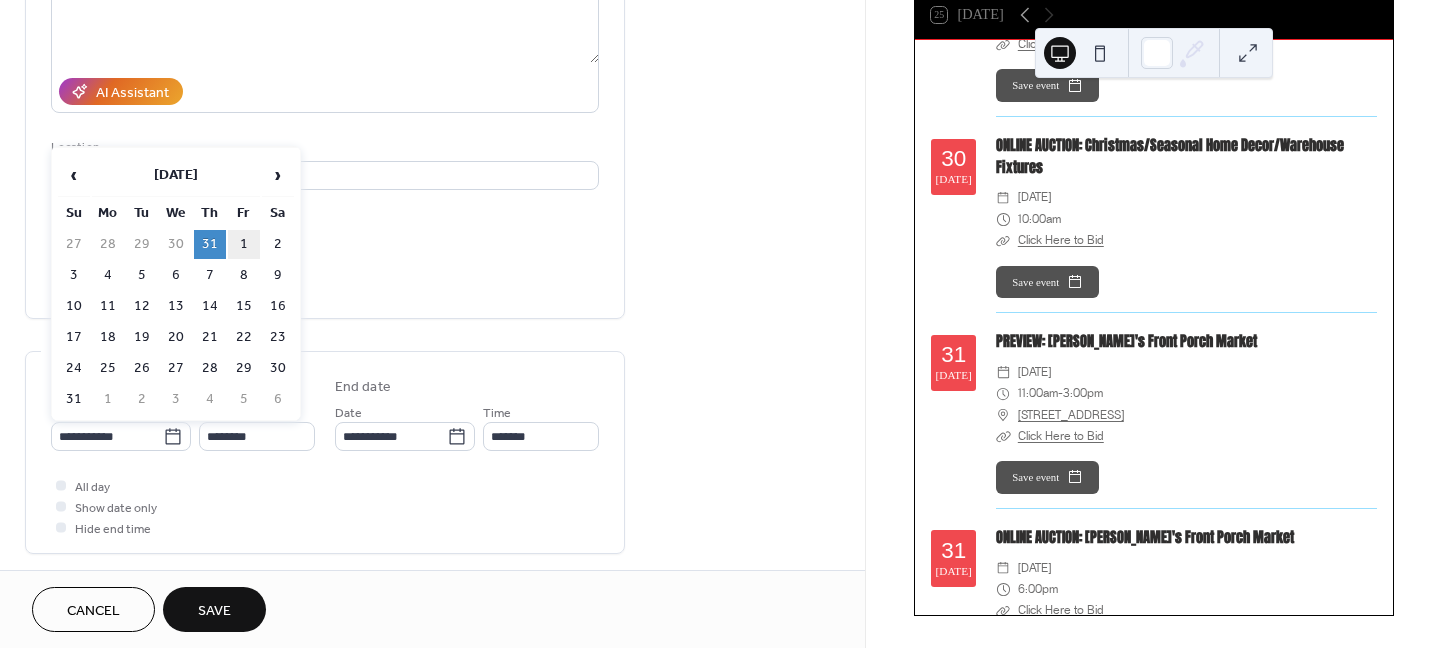 click on "1" at bounding box center (244, 244) 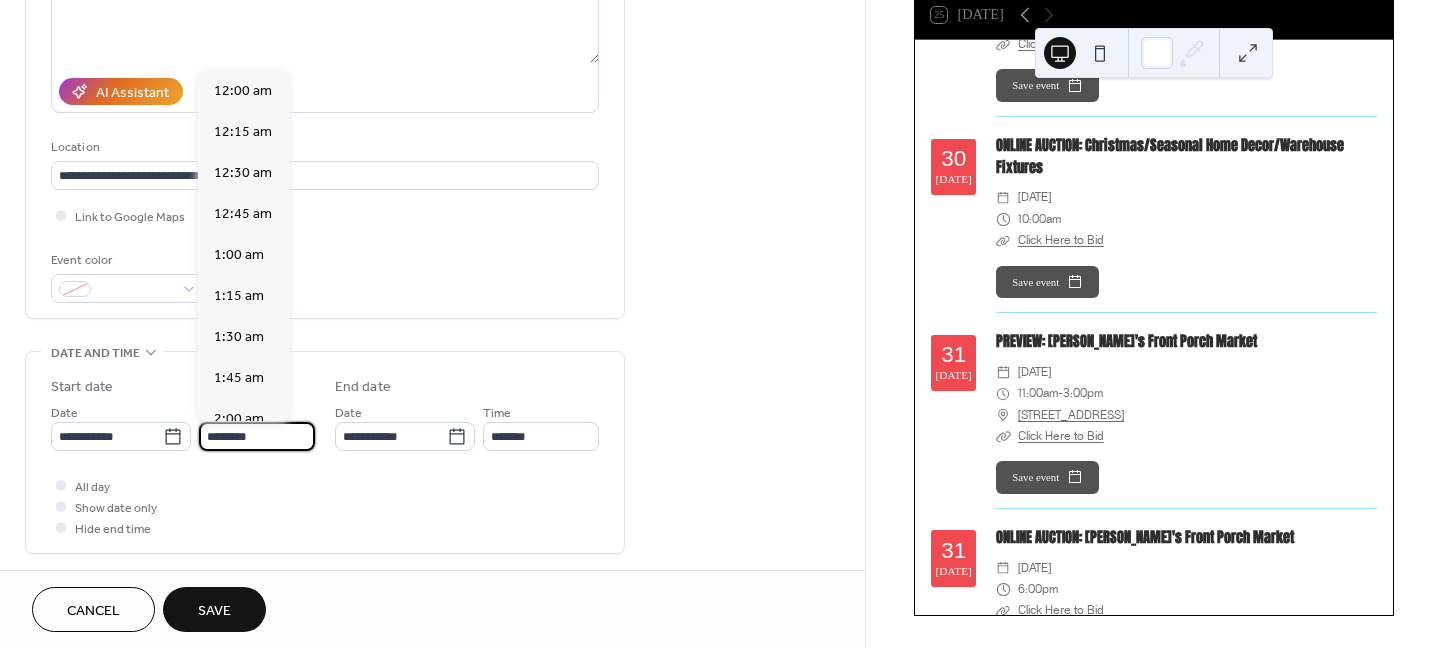 click on "********" at bounding box center [257, 436] 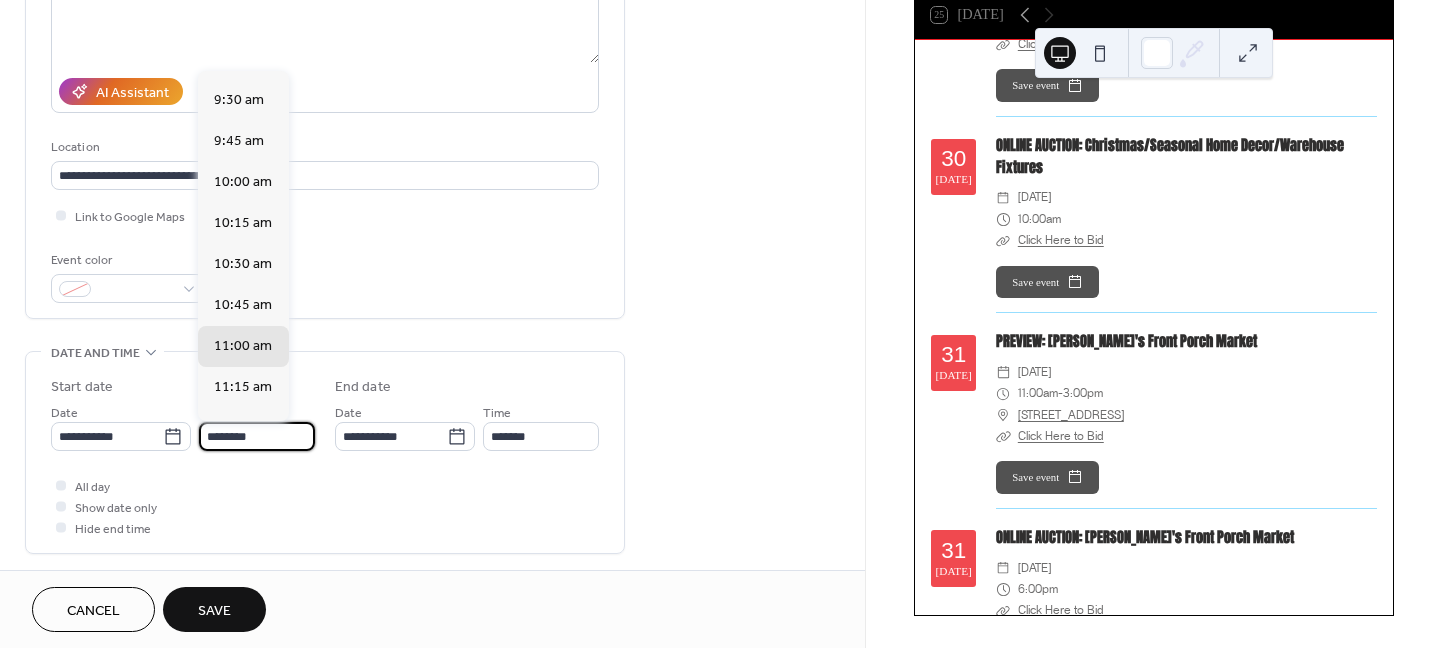 scroll, scrollTop: 1510, scrollLeft: 0, axis: vertical 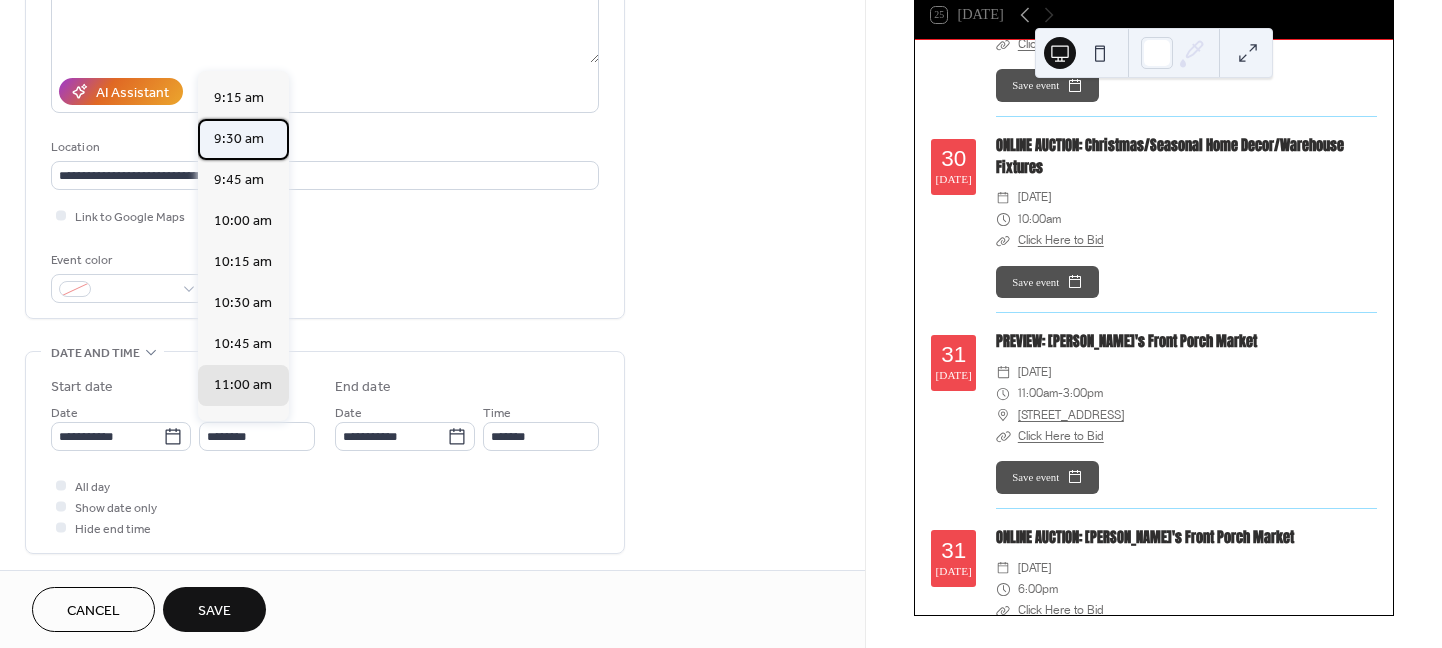 click on "9:30 am" at bounding box center (239, 139) 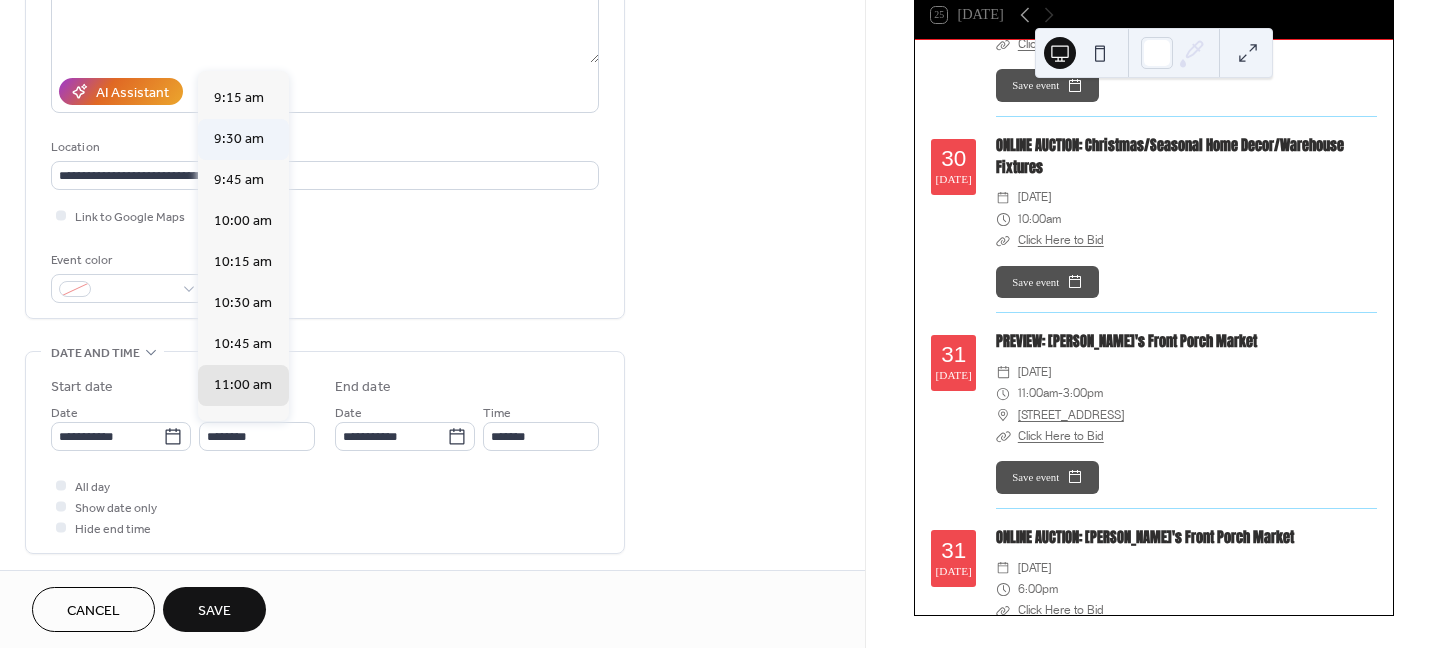 type on "*******" 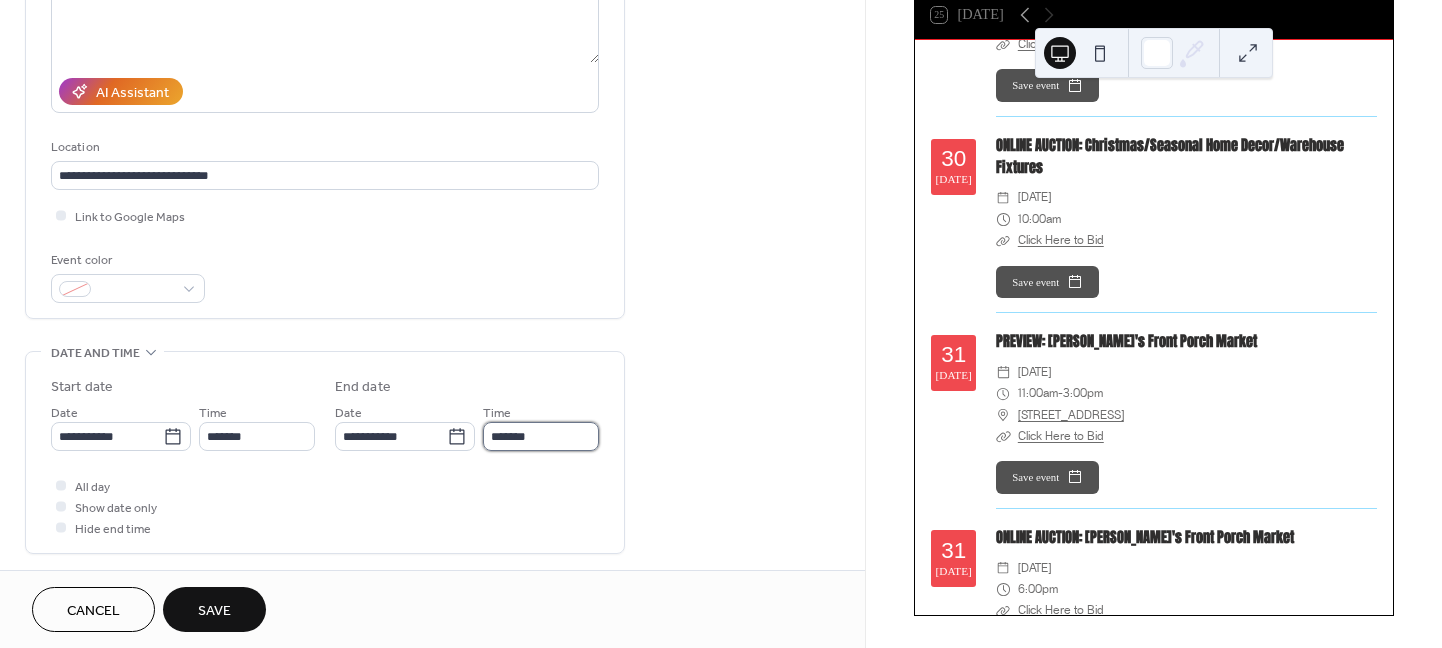 click on "*******" at bounding box center [541, 436] 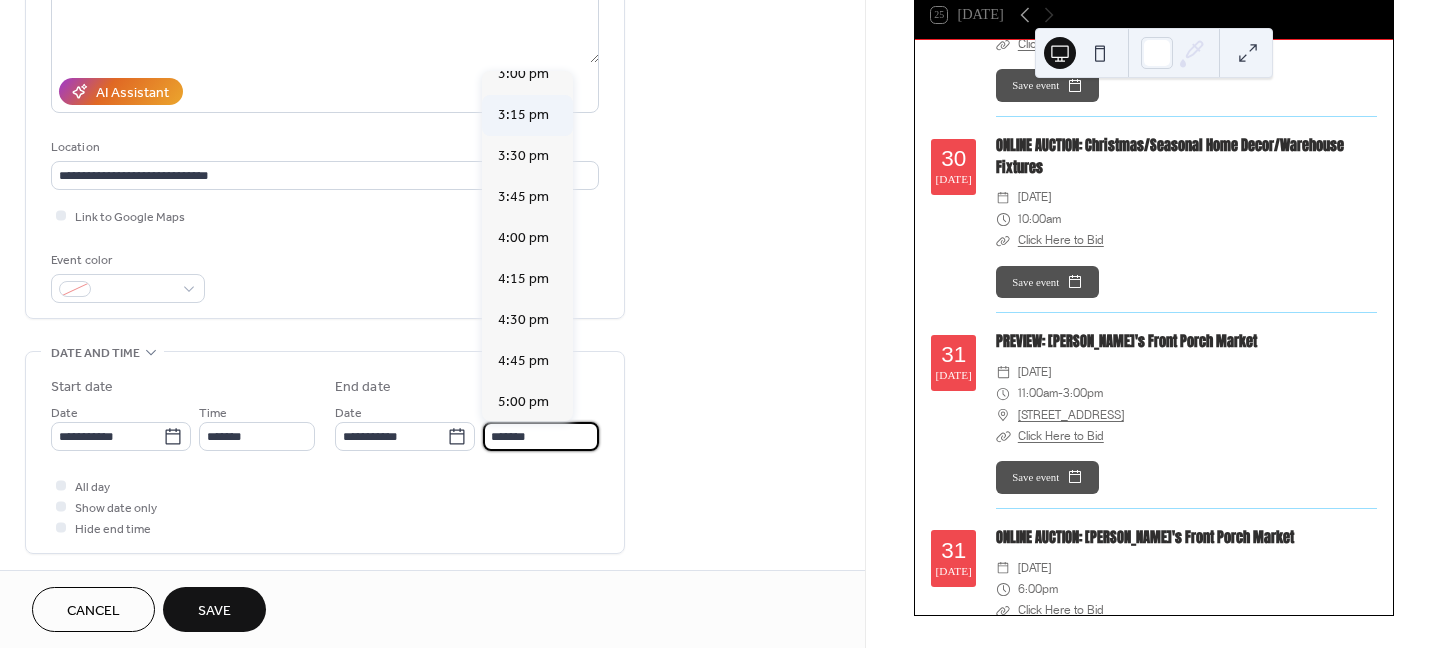 scroll, scrollTop: 917, scrollLeft: 0, axis: vertical 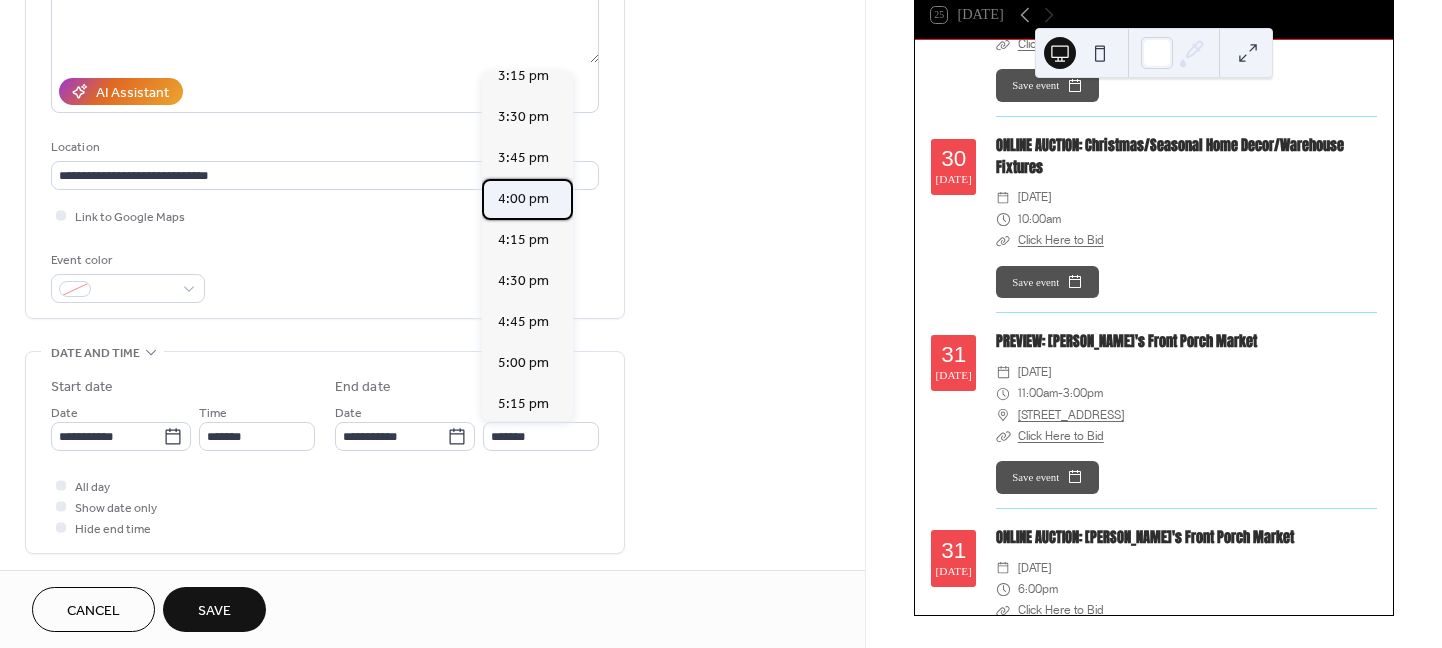 click on "4:00 pm" at bounding box center [523, 199] 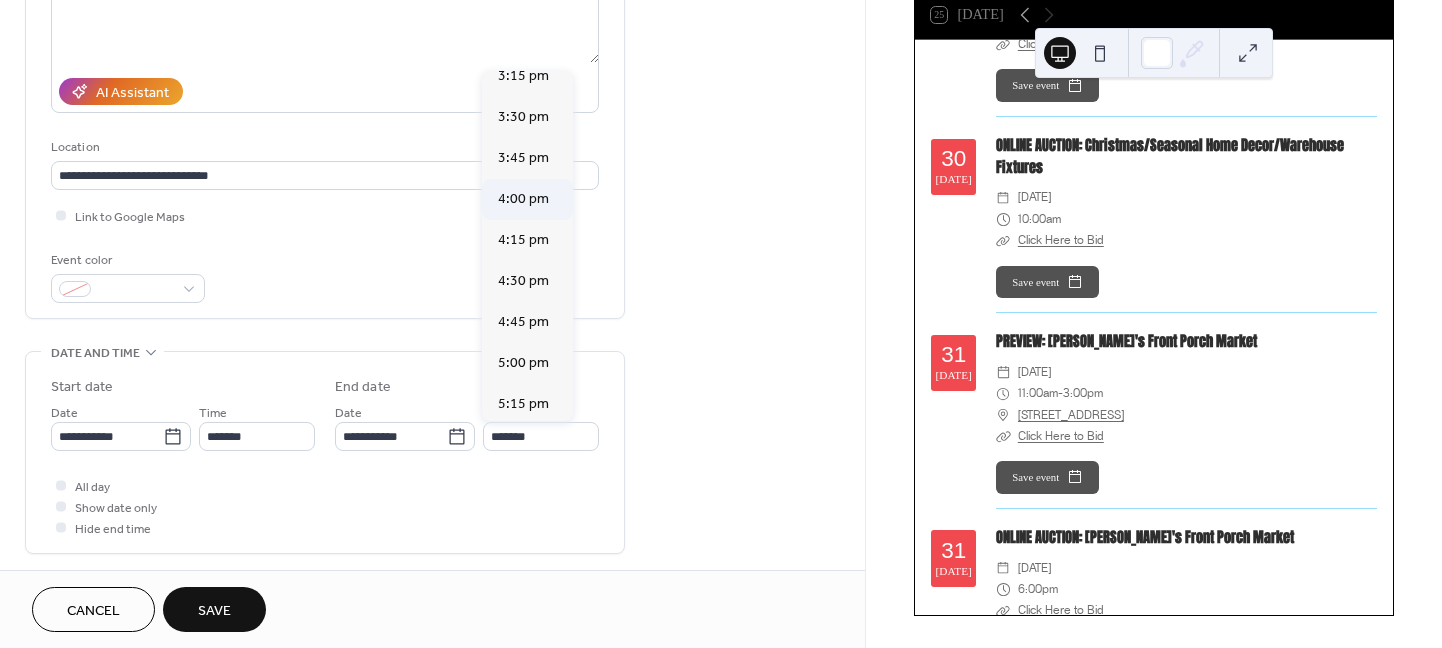 type on "*******" 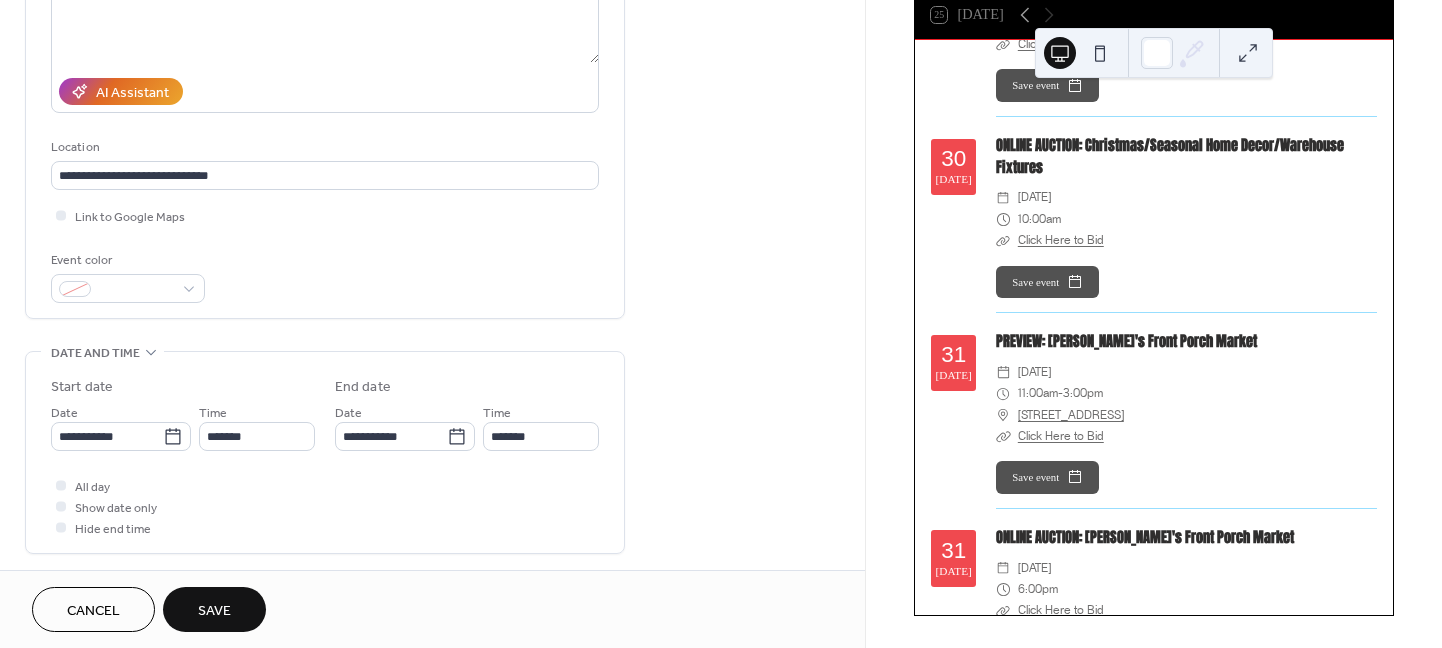 click on "Save" at bounding box center (214, 609) 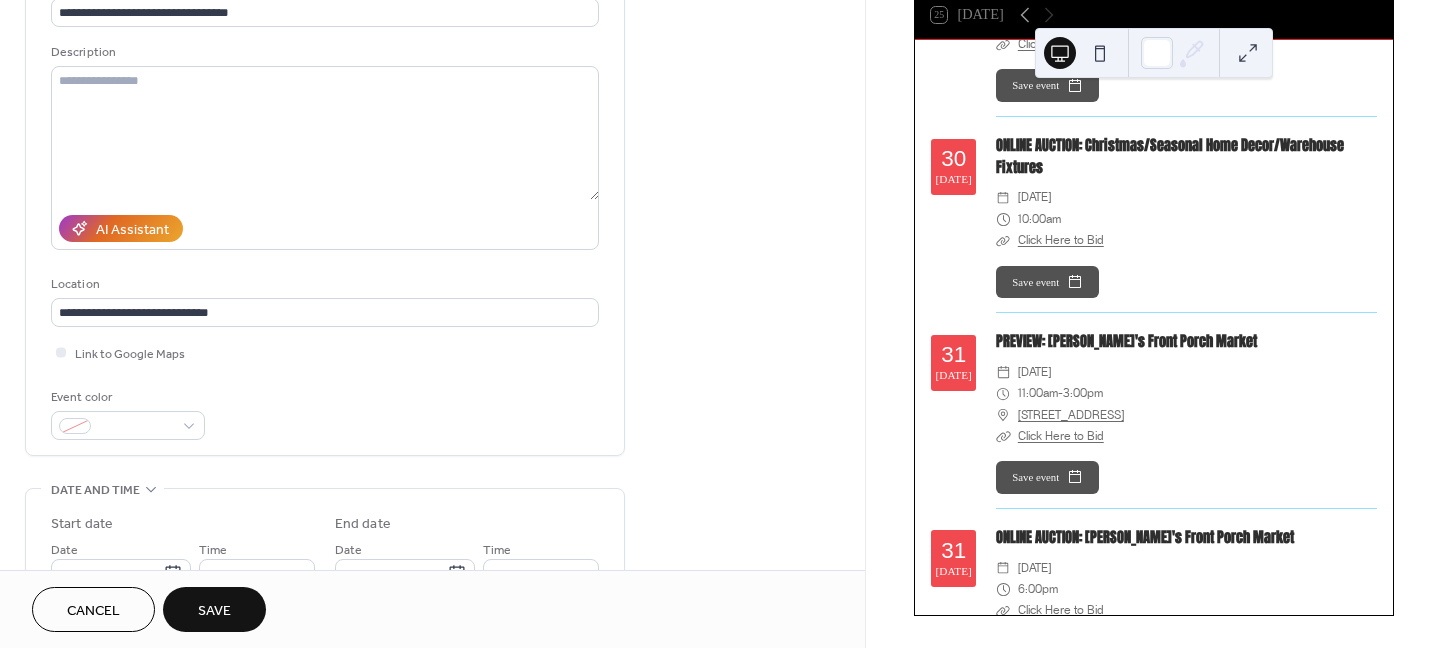 scroll, scrollTop: 0, scrollLeft: 0, axis: both 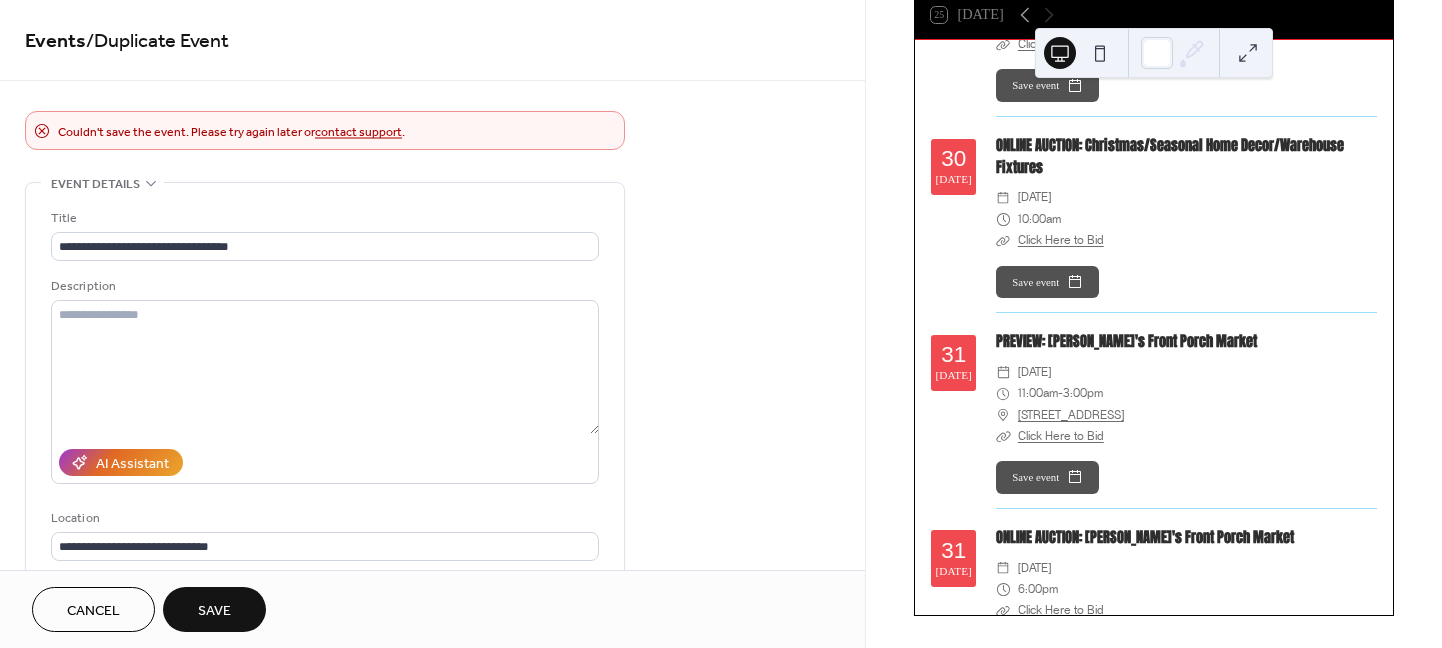 click on "**********" at bounding box center (432, 909) 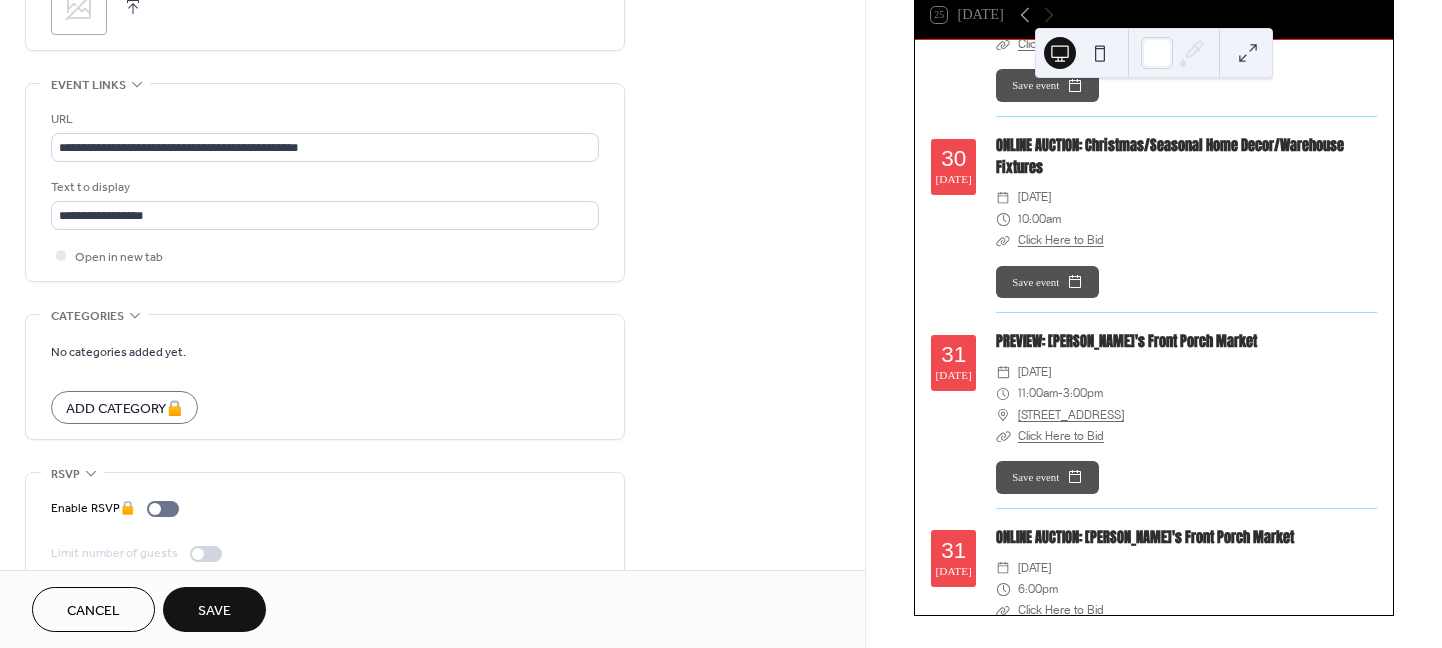 scroll, scrollTop: 1135, scrollLeft: 0, axis: vertical 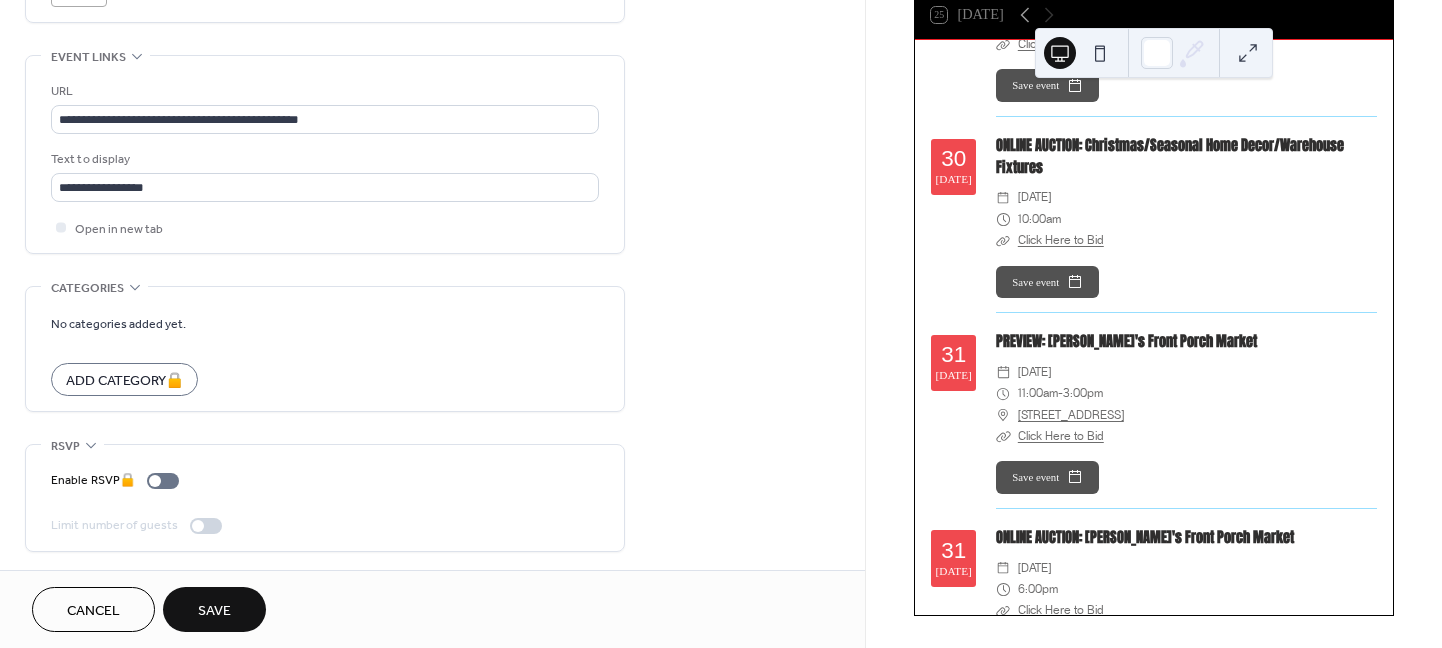 click on "Save" at bounding box center (214, 611) 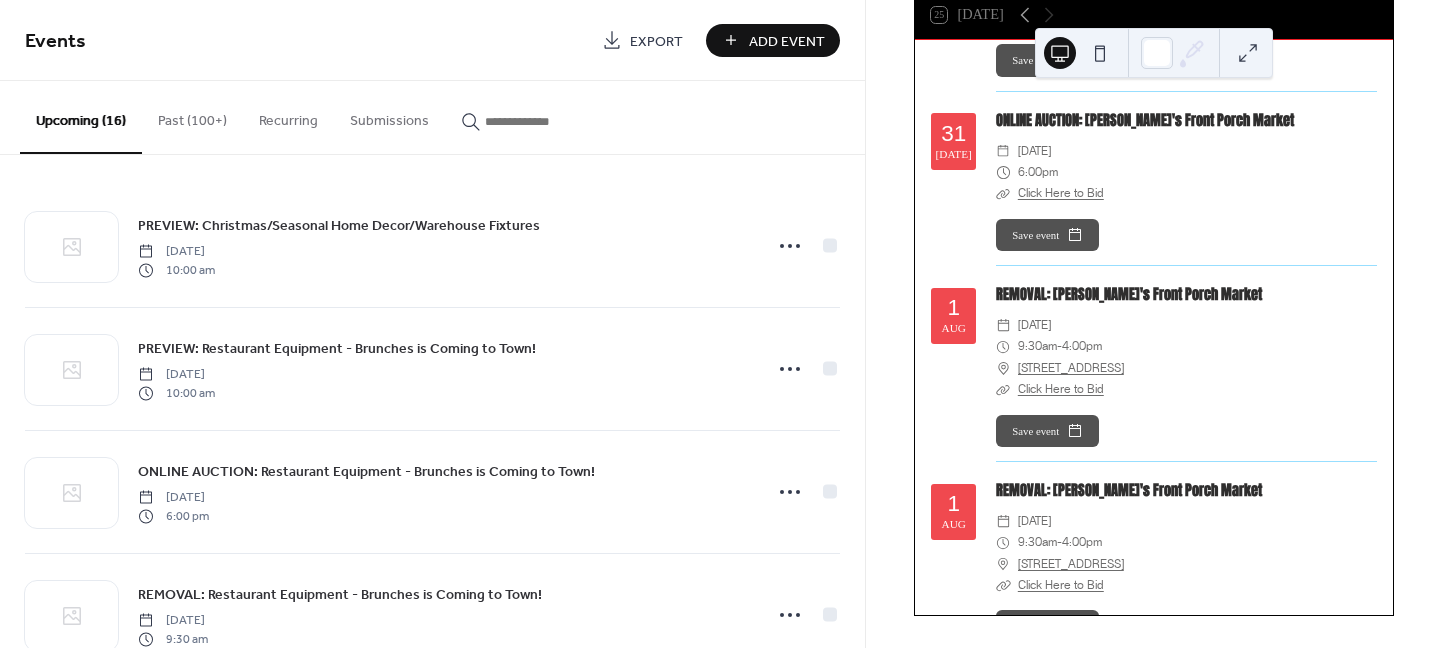 scroll, scrollTop: 1200, scrollLeft: 0, axis: vertical 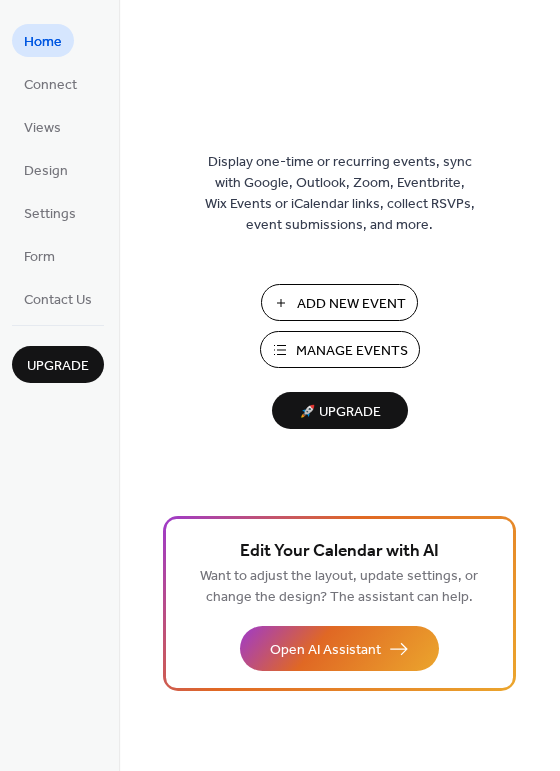 click on "Manage Events" at bounding box center [340, 349] 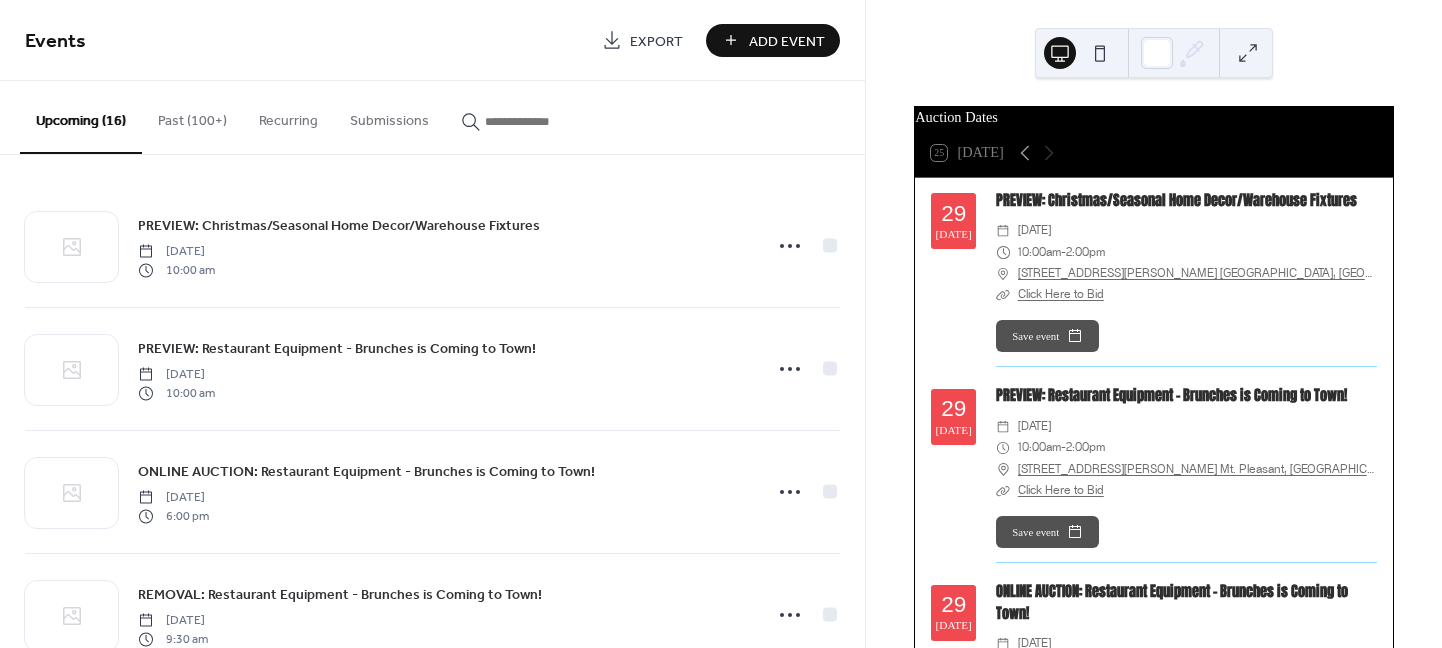 scroll, scrollTop: 0, scrollLeft: 0, axis: both 